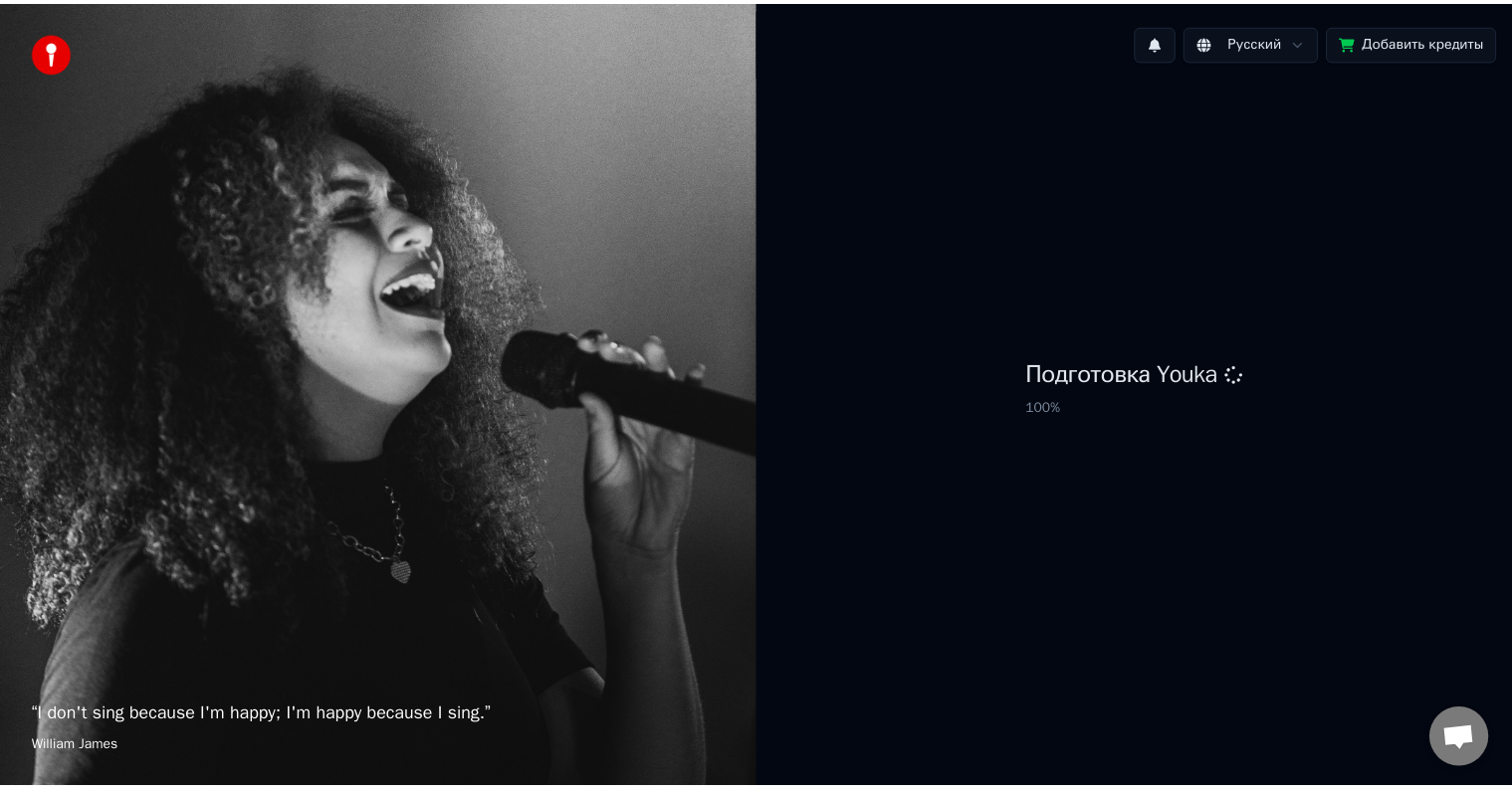 scroll, scrollTop: 0, scrollLeft: 0, axis: both 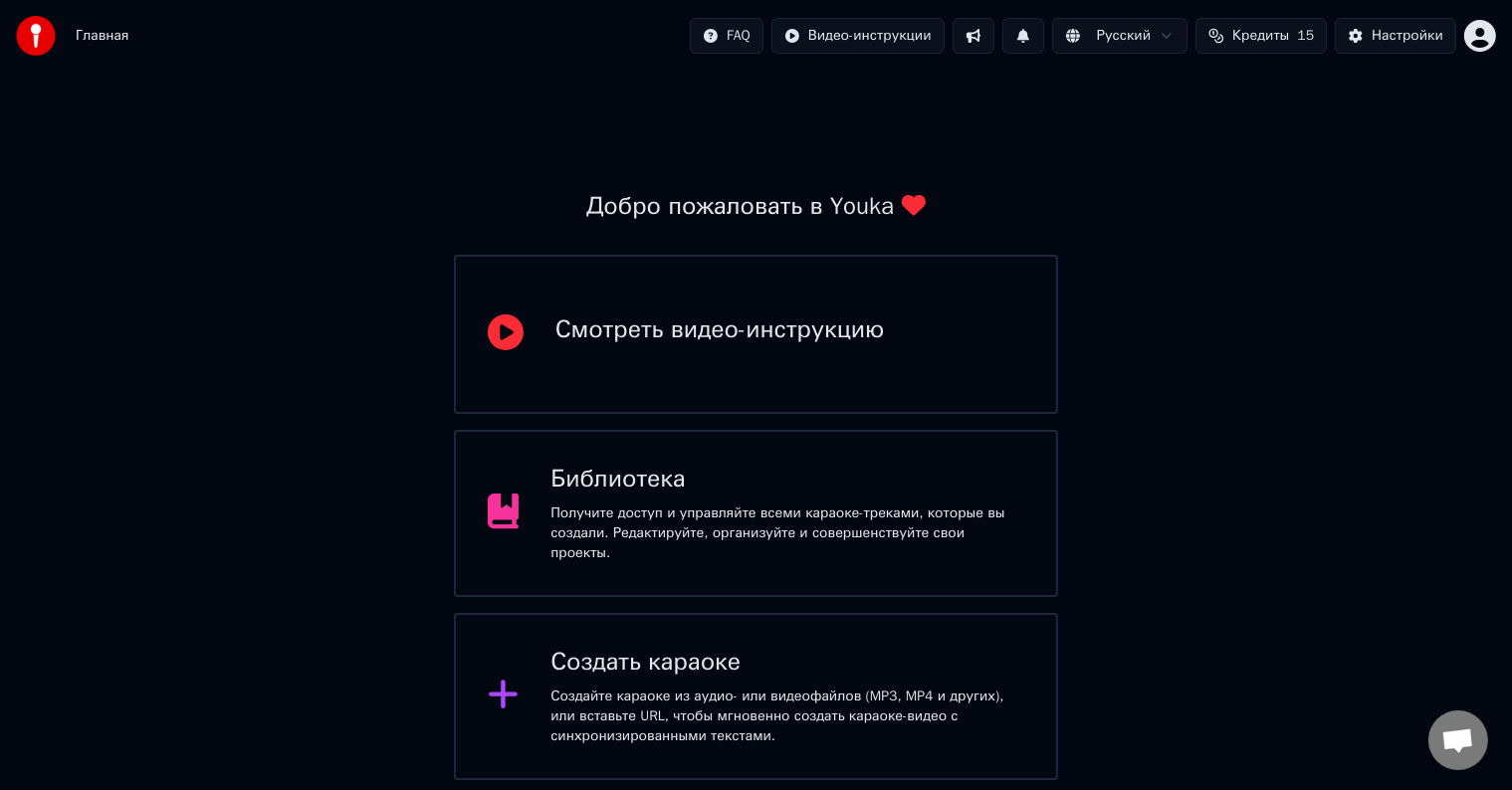 click on "Смотреть видео-инструкцию" at bounding box center [756, 334] 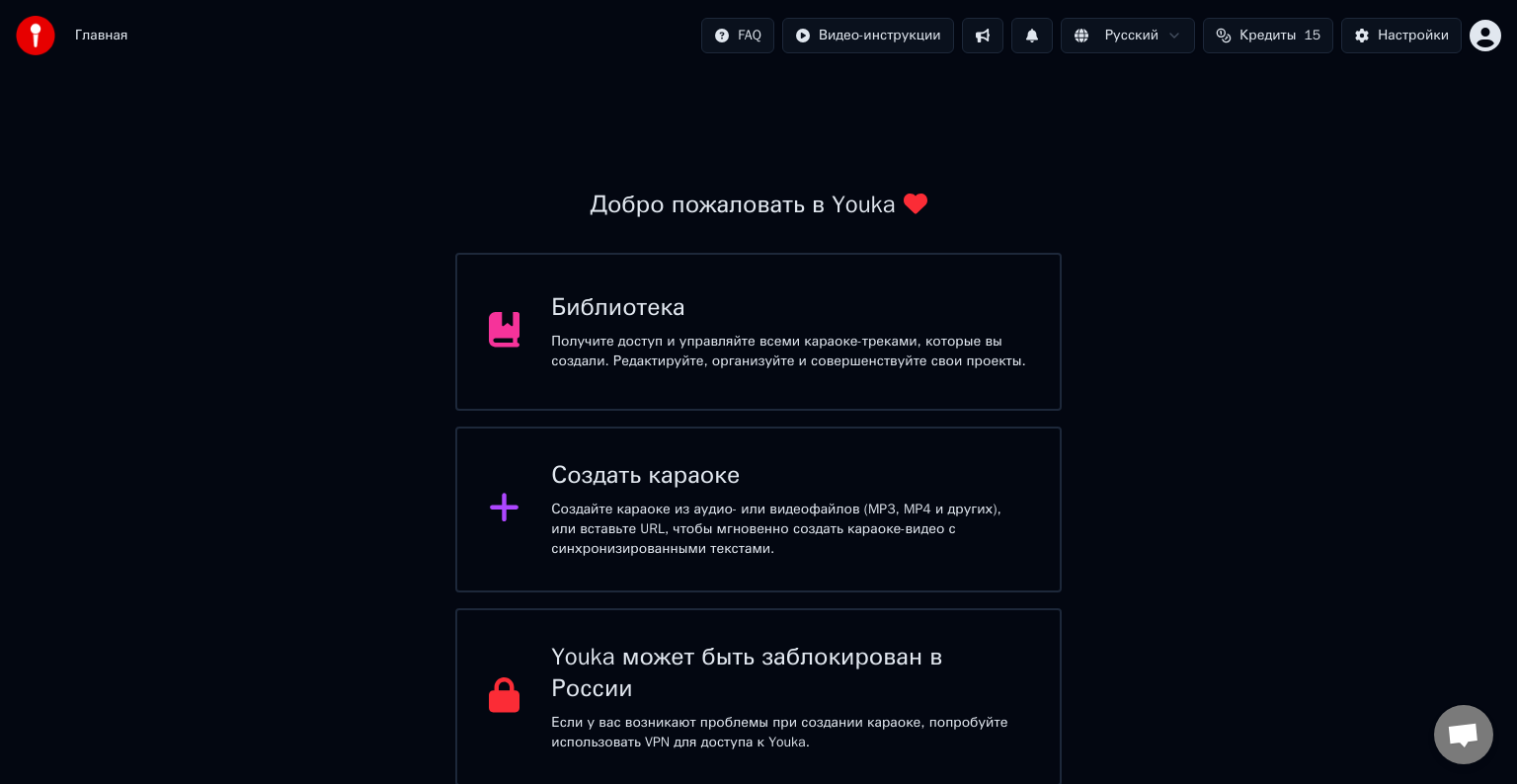 click on "Создайте караоке из аудио- или видеофайлов (MP3, MP4 и других), или вставьте URL, чтобы мгновенно создать караоке-видео с синхронизированными текстами." at bounding box center [789, 529] 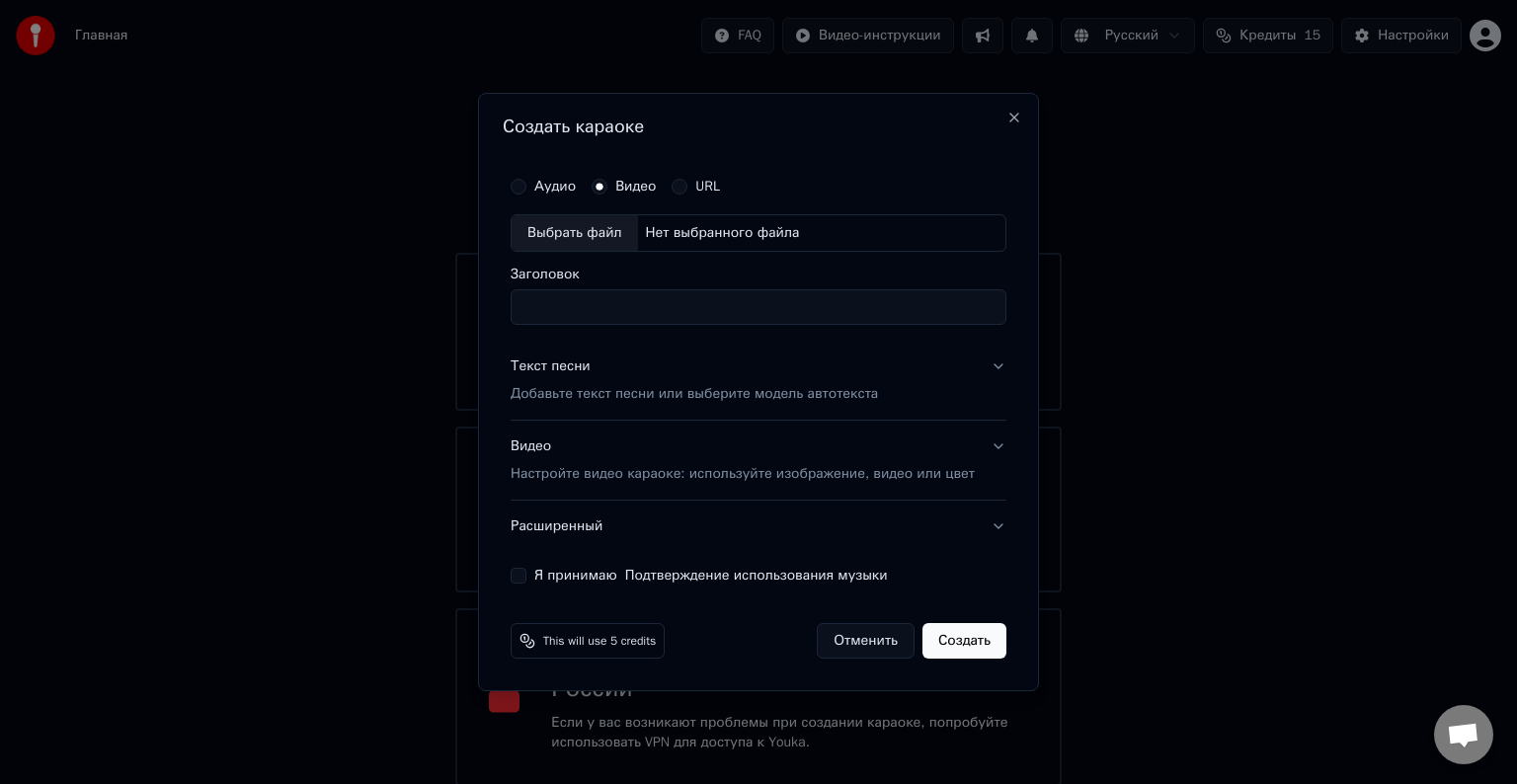 click on "Выбрать файл" at bounding box center [575, 233] 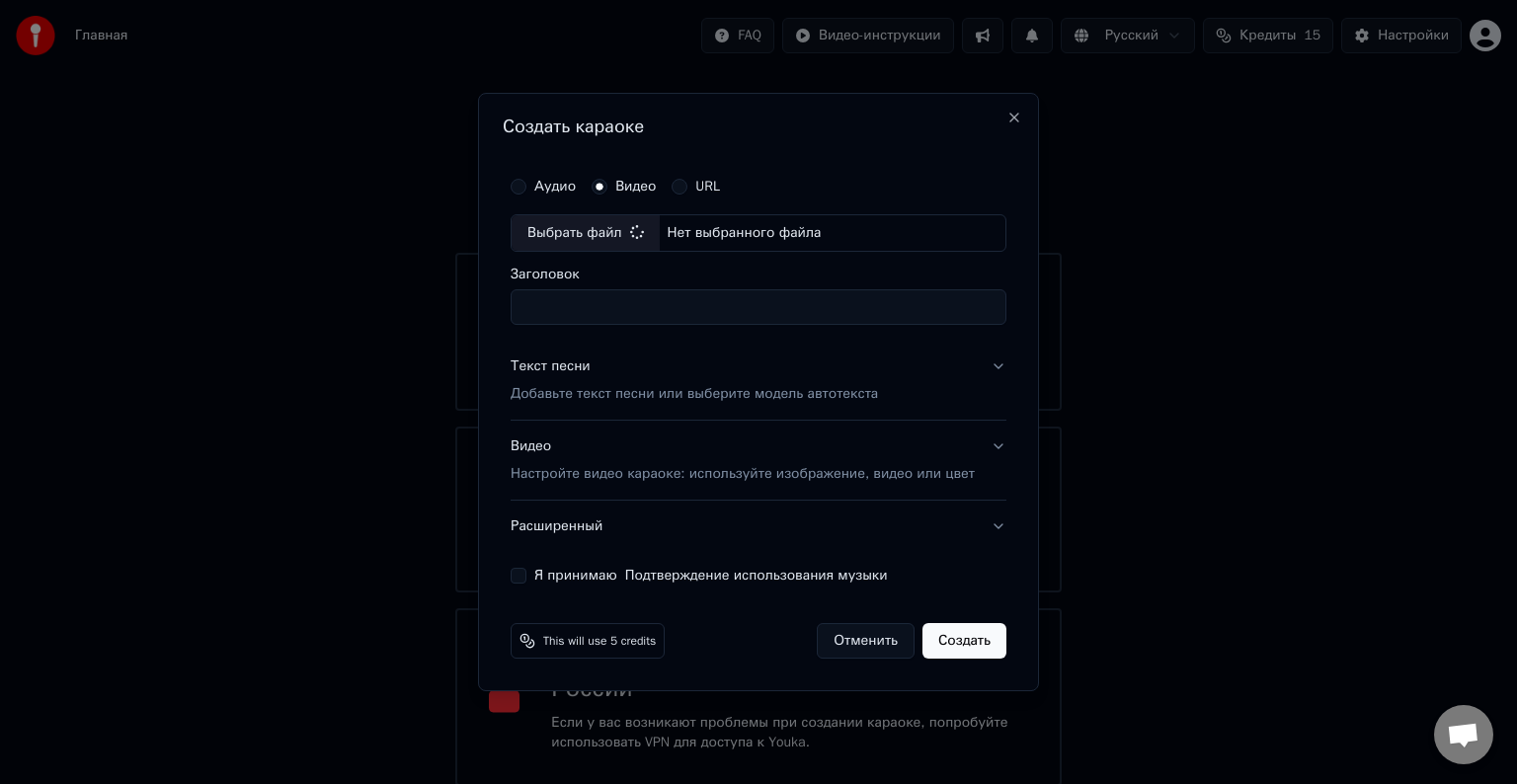 type on "**********" 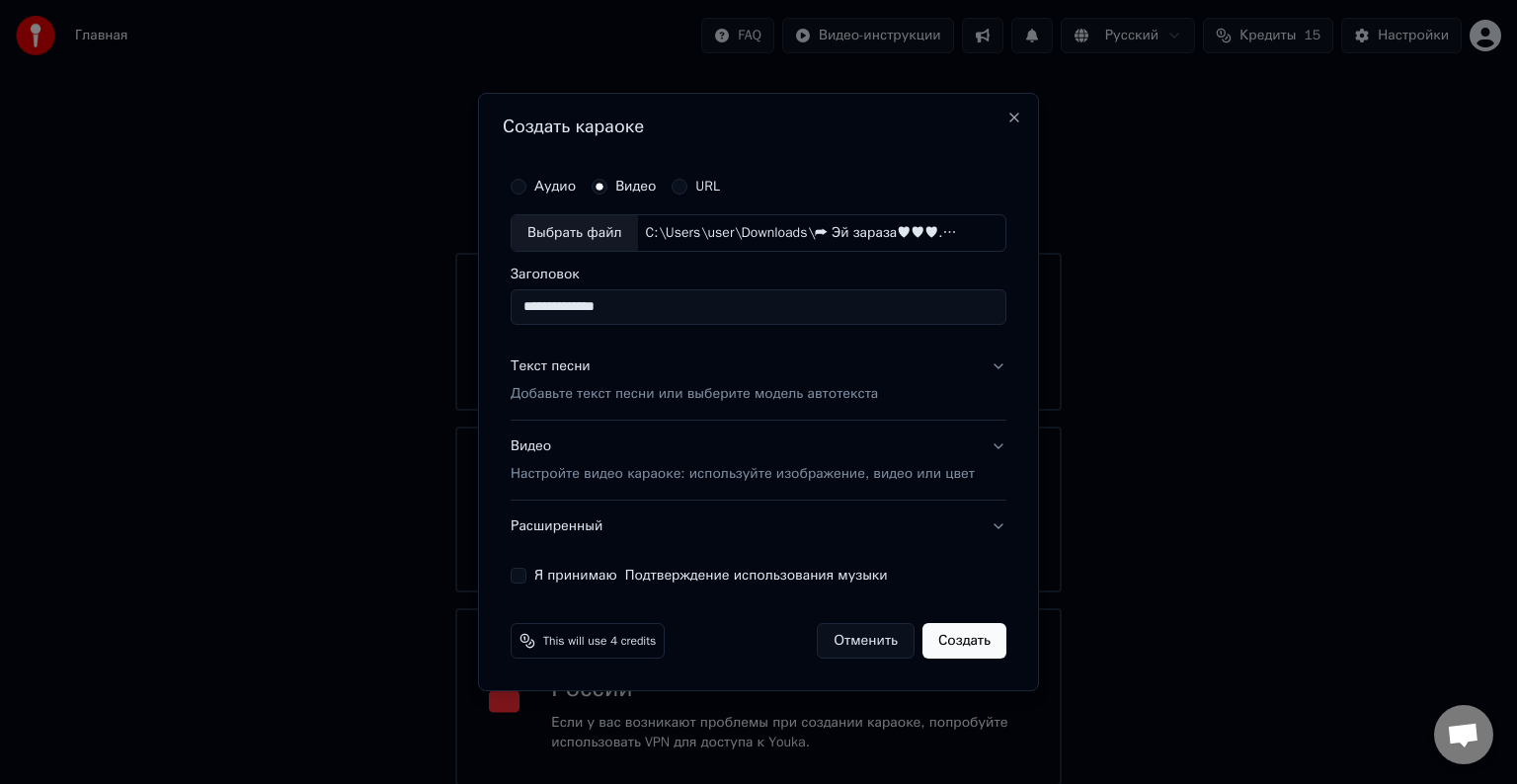 click on "Добавьте текст песни или выберите модель автотекста" at bounding box center [694, 394] 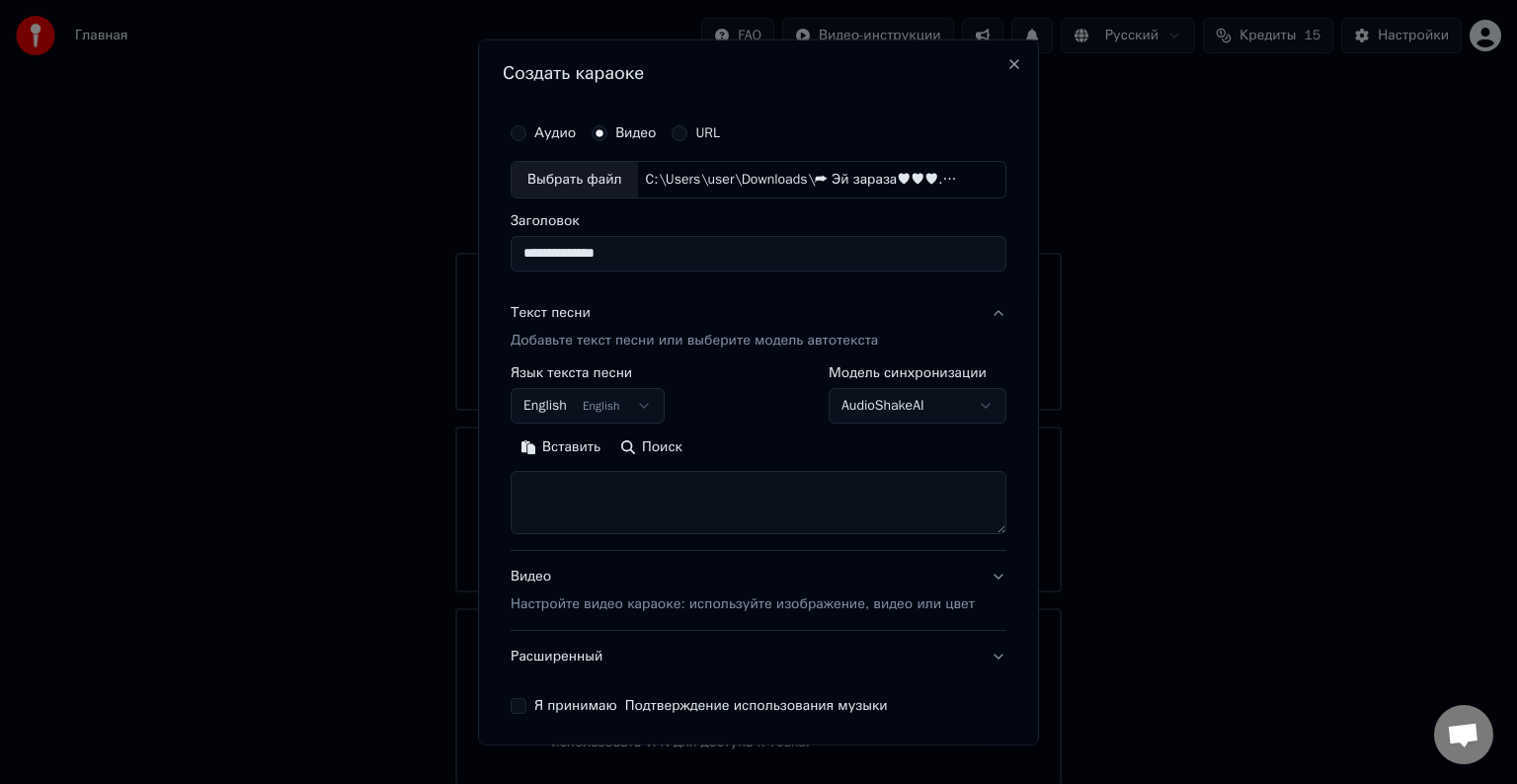 click on "English English" at bounding box center [588, 406] 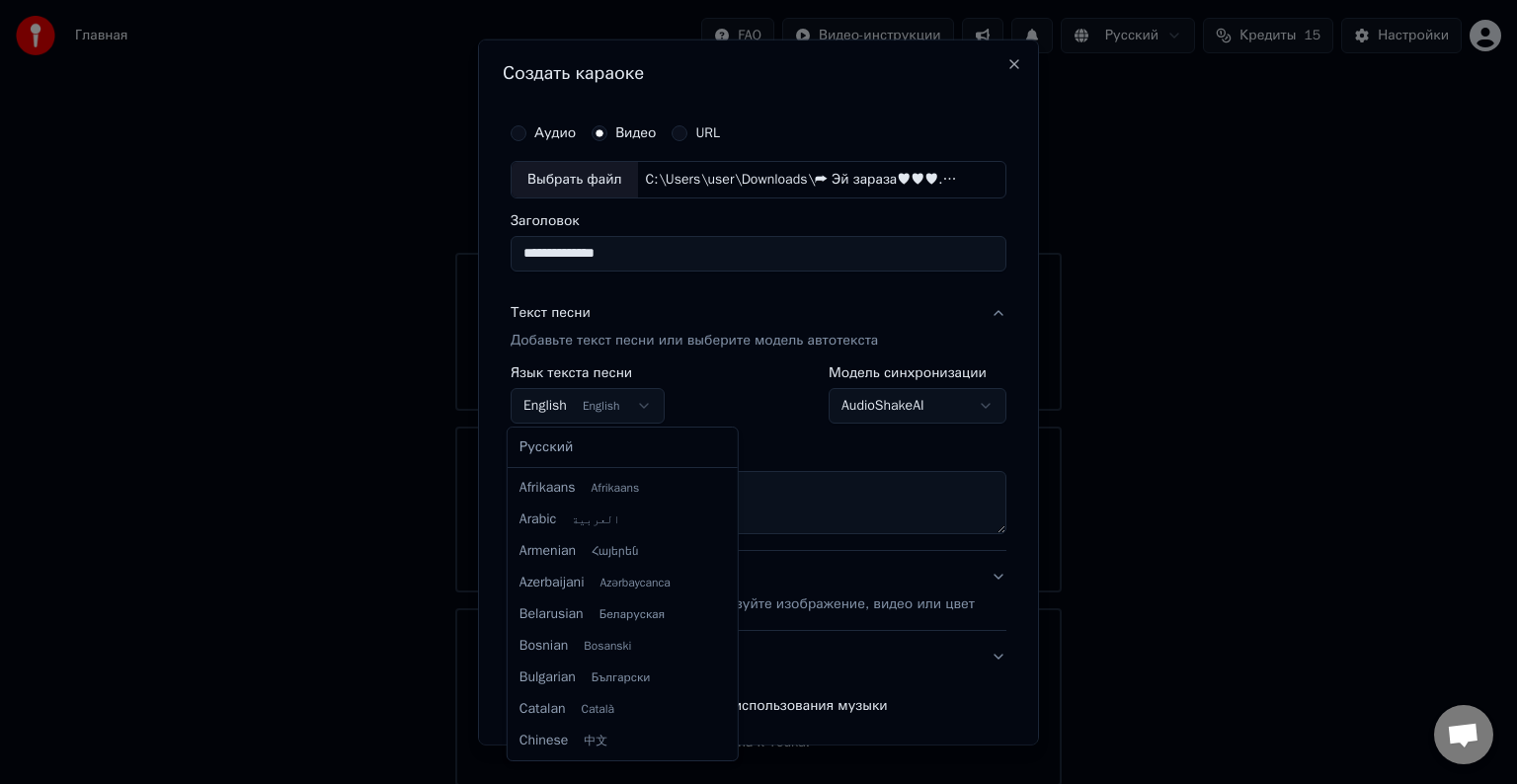 scroll, scrollTop: 158, scrollLeft: 0, axis: vertical 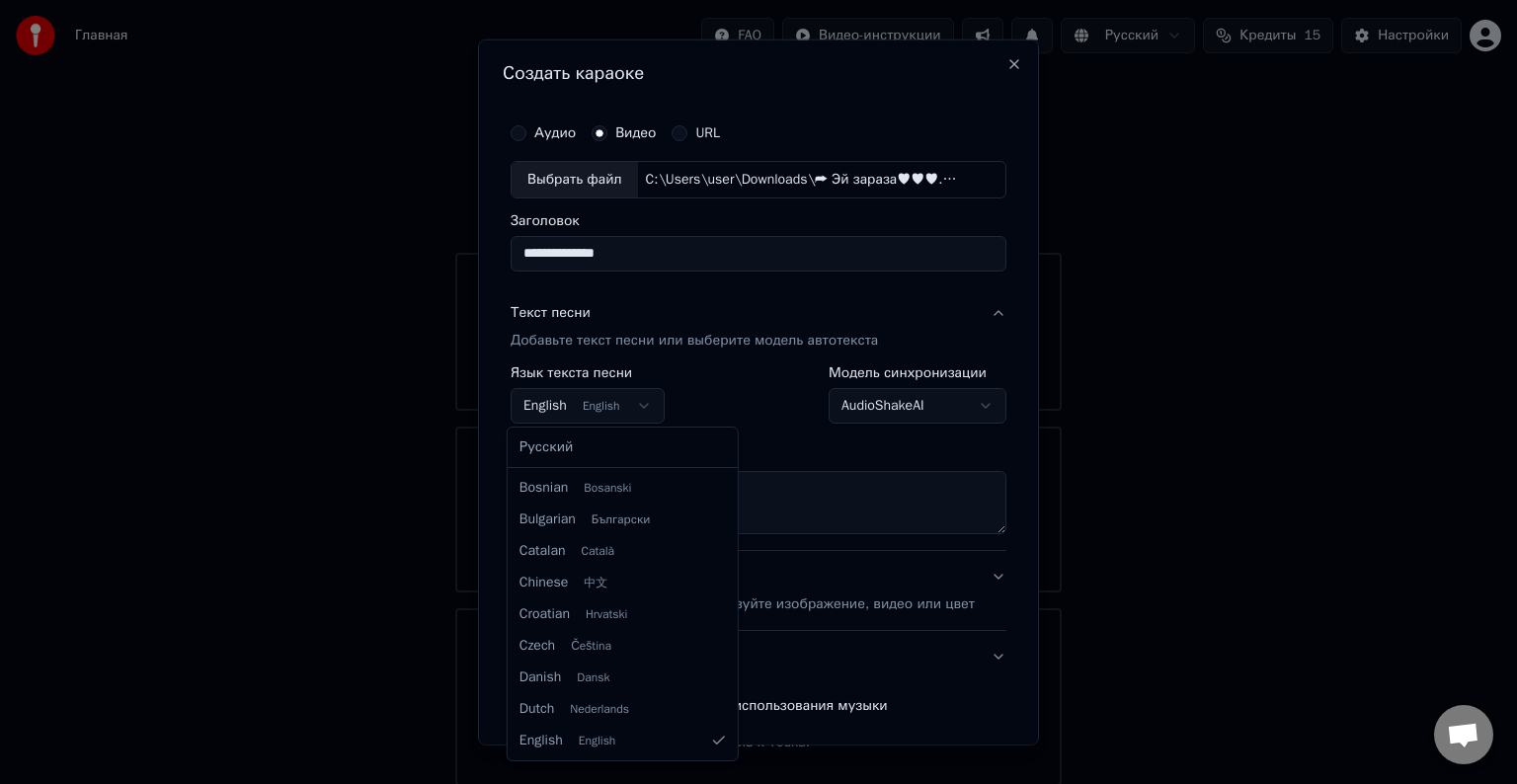 select on "**" 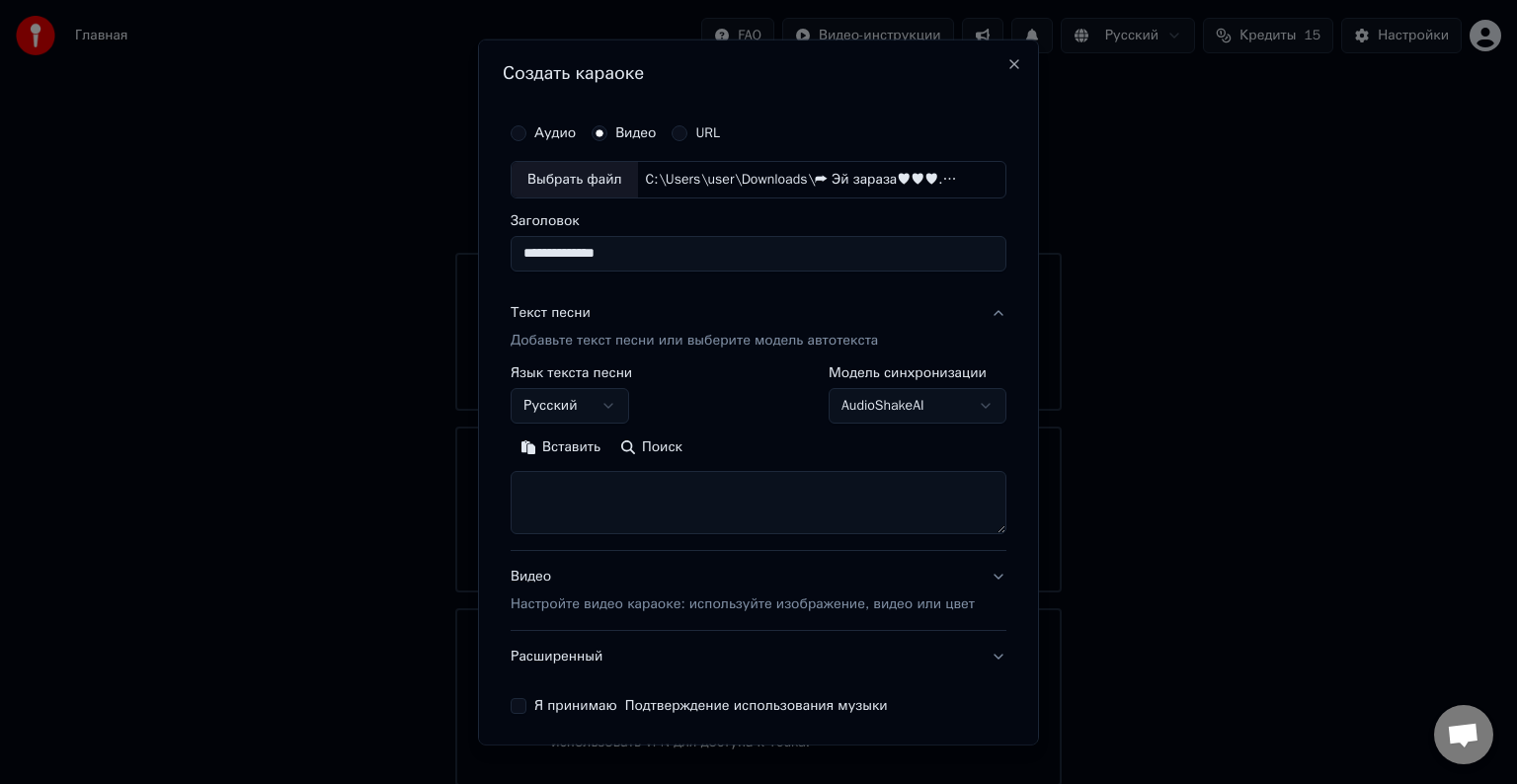 click on "**********" at bounding box center [758, 395] 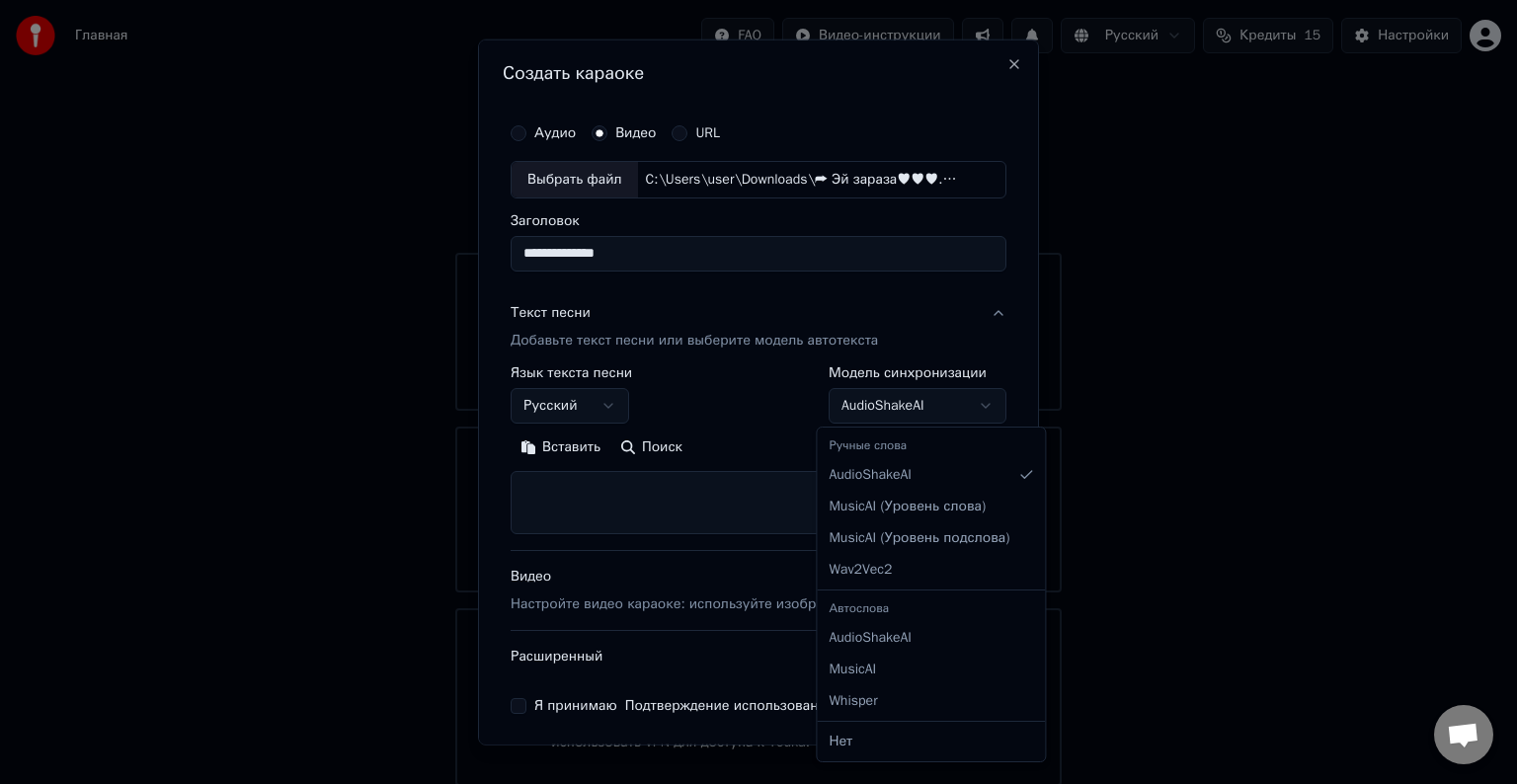 click on "Главная FAQ Видео-инструкции Русский Кредиты 15 Настройки Добро пожаловать в Youka Библиотека Получите доступ и управляйте всеми караоке-треками, которые вы создали. Редактируйте, организуйте и совершенствуйте свои проекты. Создать караоке Создайте караоке из аудио- или видеофайлов (MP3, MP4 и других), или вставьте URL, чтобы мгновенно создать караоке-видео с синхронизированными текстами. Youka может быть заблокирован в России Если у вас возникают проблемы при создании караоке, попробуйте использовать VPN для доступа к Youka. Создать караоке Аудио Видео URL Заголовок ***" at bounding box center [758, 393] 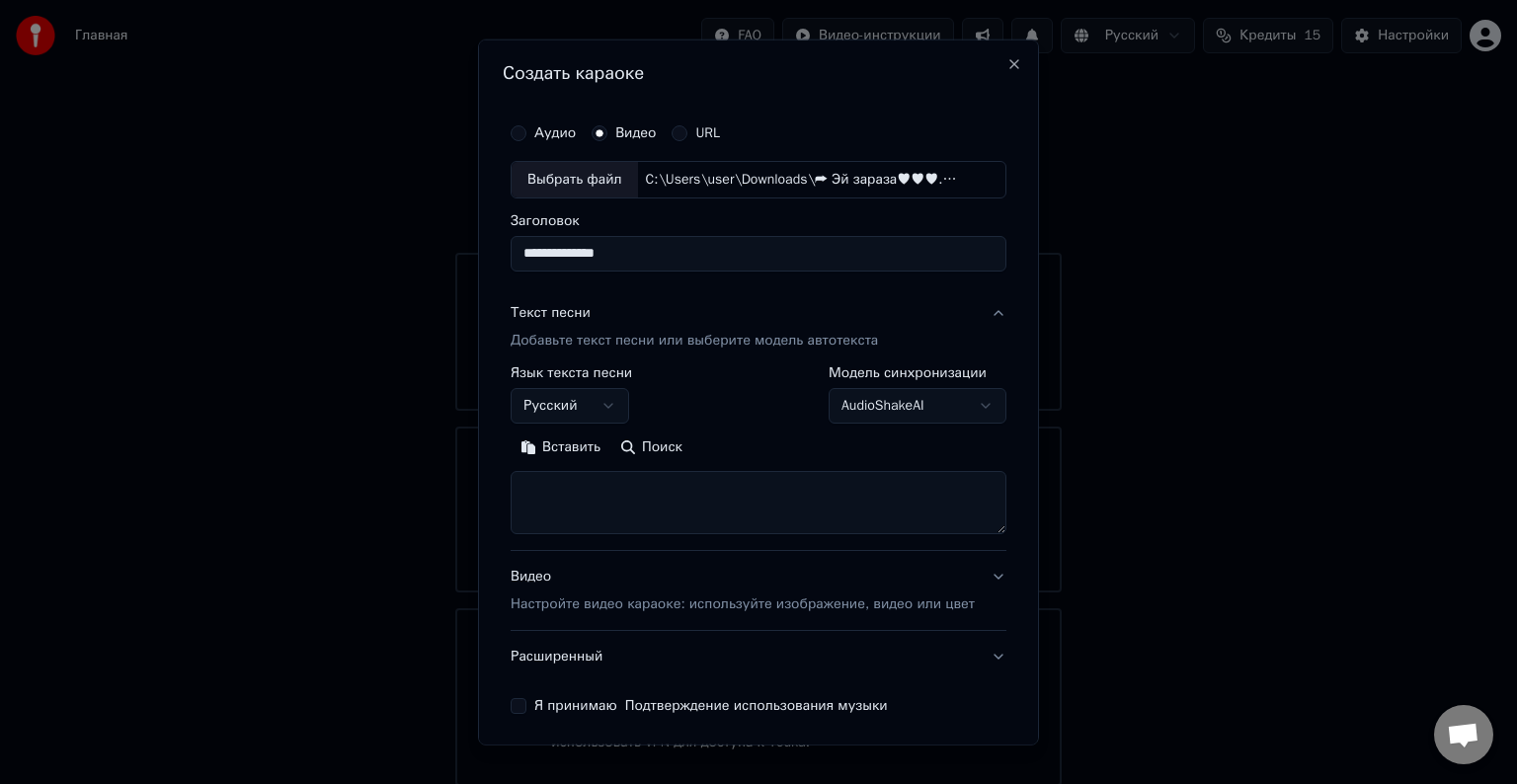click on "Главная FAQ Видео-инструкции Русский Кредиты 15 Настройки Добро пожаловать в Youka Библиотека Получите доступ и управляйте всеми караоке-треками, которые вы создали. Редактируйте, организуйте и совершенствуйте свои проекты. Создать караоке Создайте караоке из аудио- или видеофайлов (MP3, MP4 и других), или вставьте URL, чтобы мгновенно создать караоке-видео с синхронизированными текстами. Youka может быть заблокирован в России Если у вас возникают проблемы при создании караоке, попробуйте использовать VPN для доступа к Youka. Создать караоке Аудио Видео URL Заголовок ***" at bounding box center [758, 393] 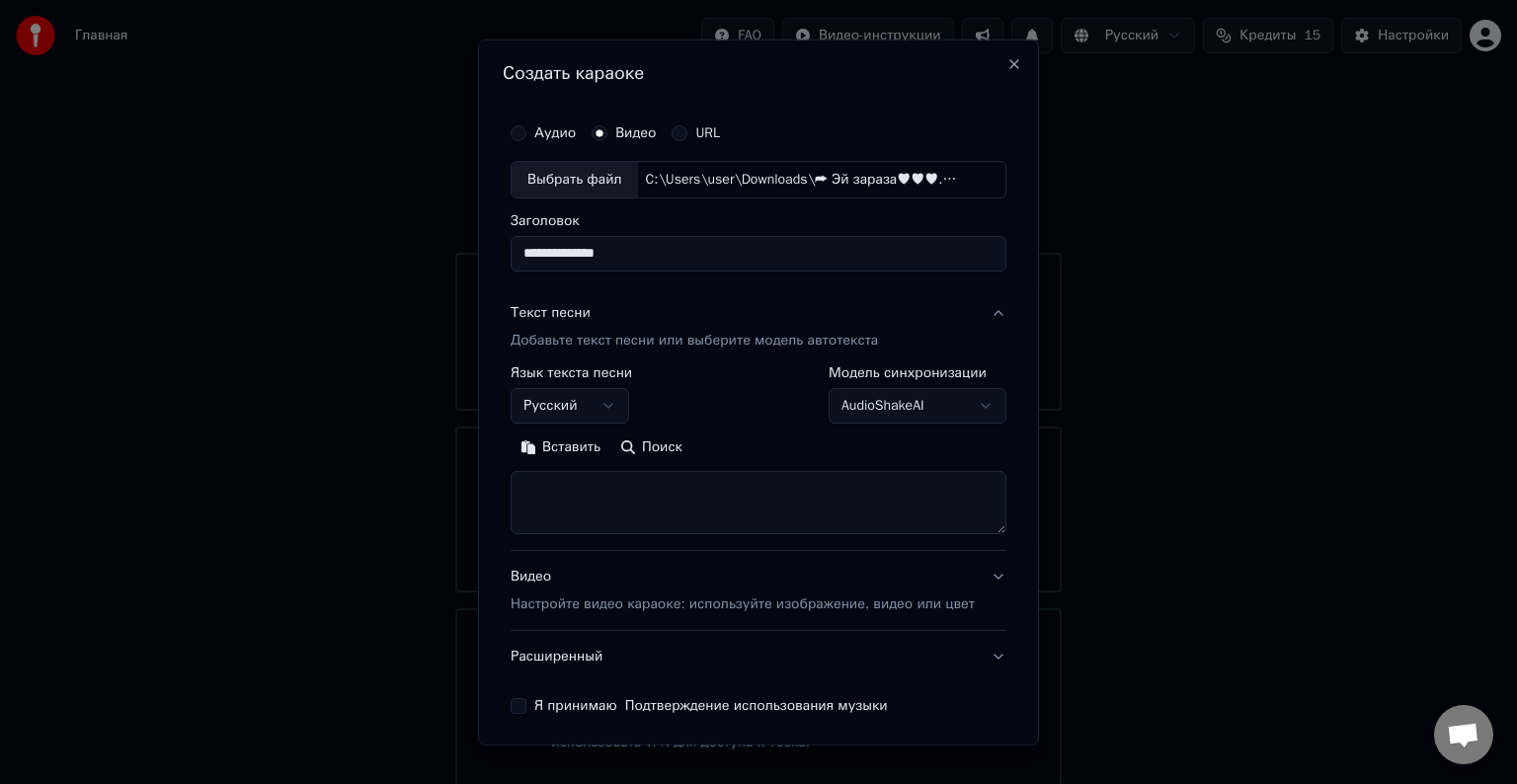 click on "**********" at bounding box center (758, 450) 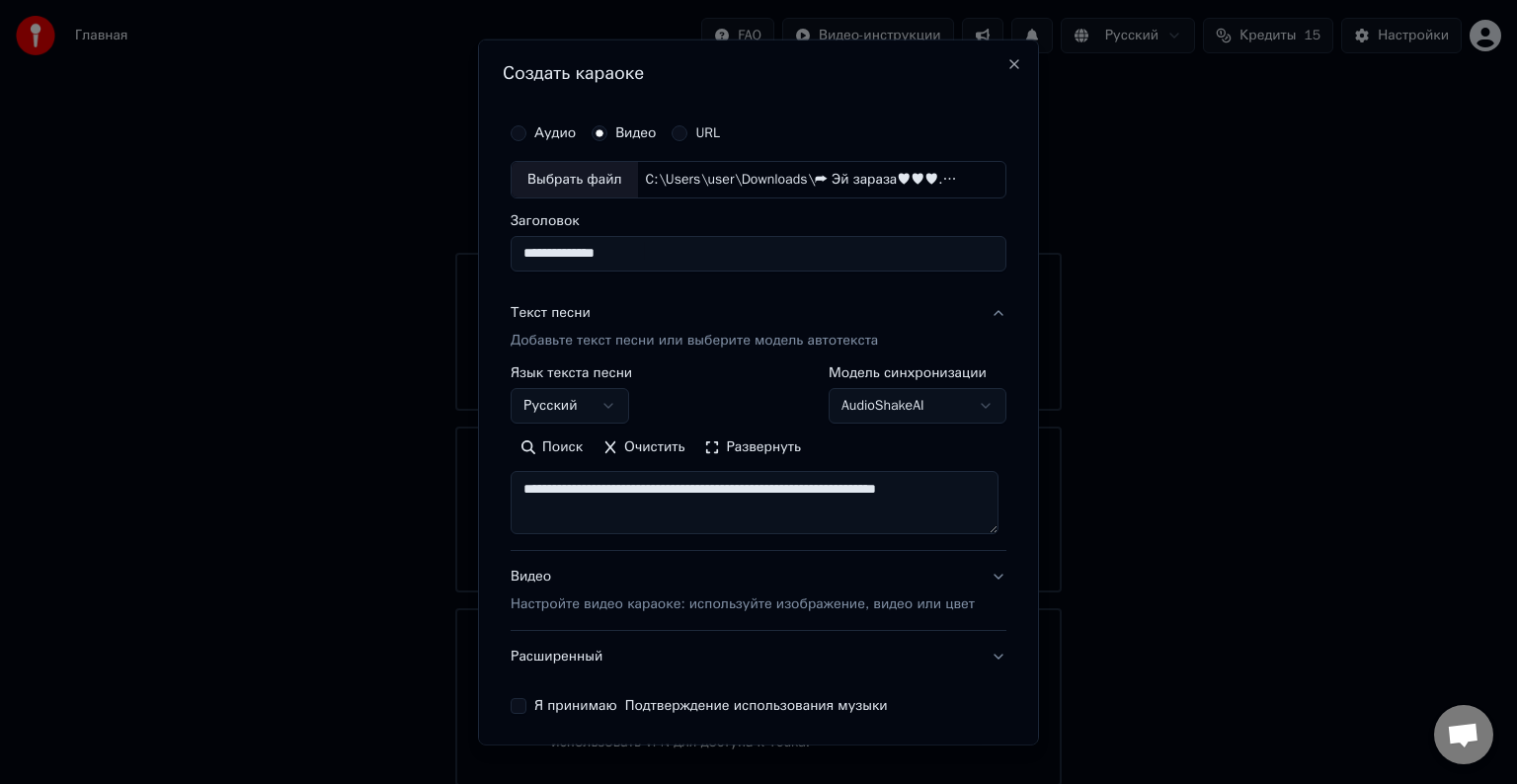 click on "Очистить" at bounding box center (643, 447) 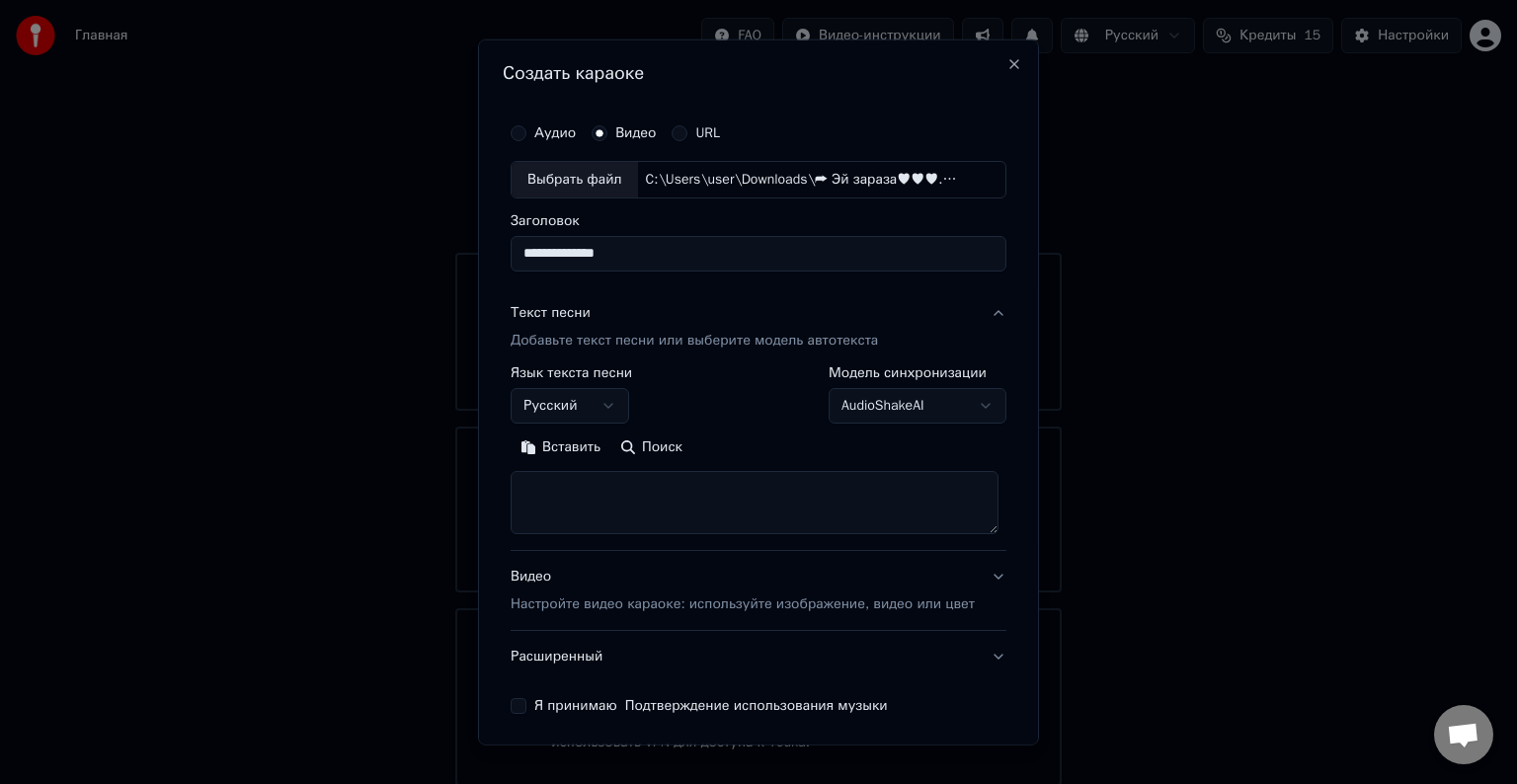 click on "Поиск" at bounding box center (651, 447) 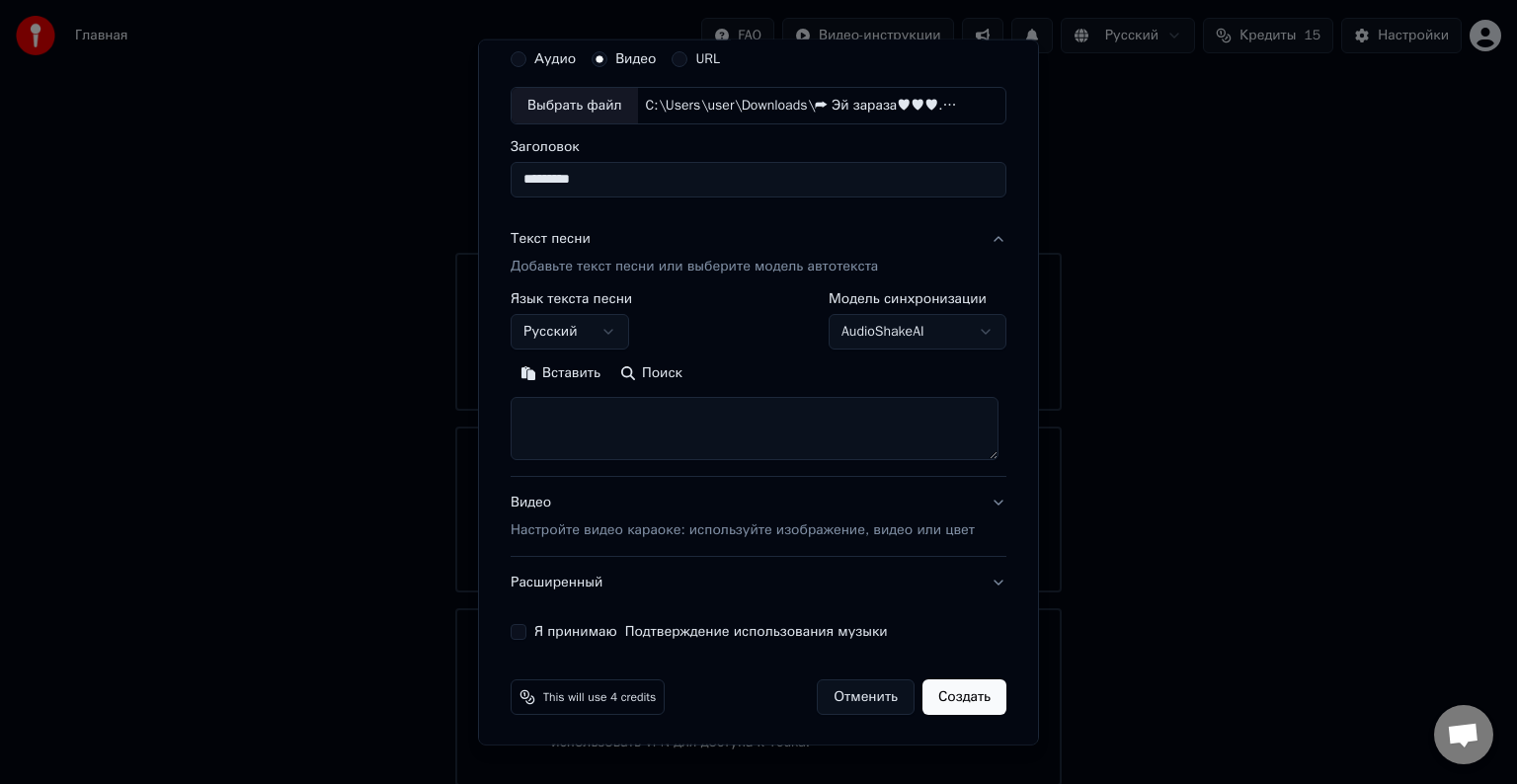 scroll, scrollTop: 75, scrollLeft: 0, axis: vertical 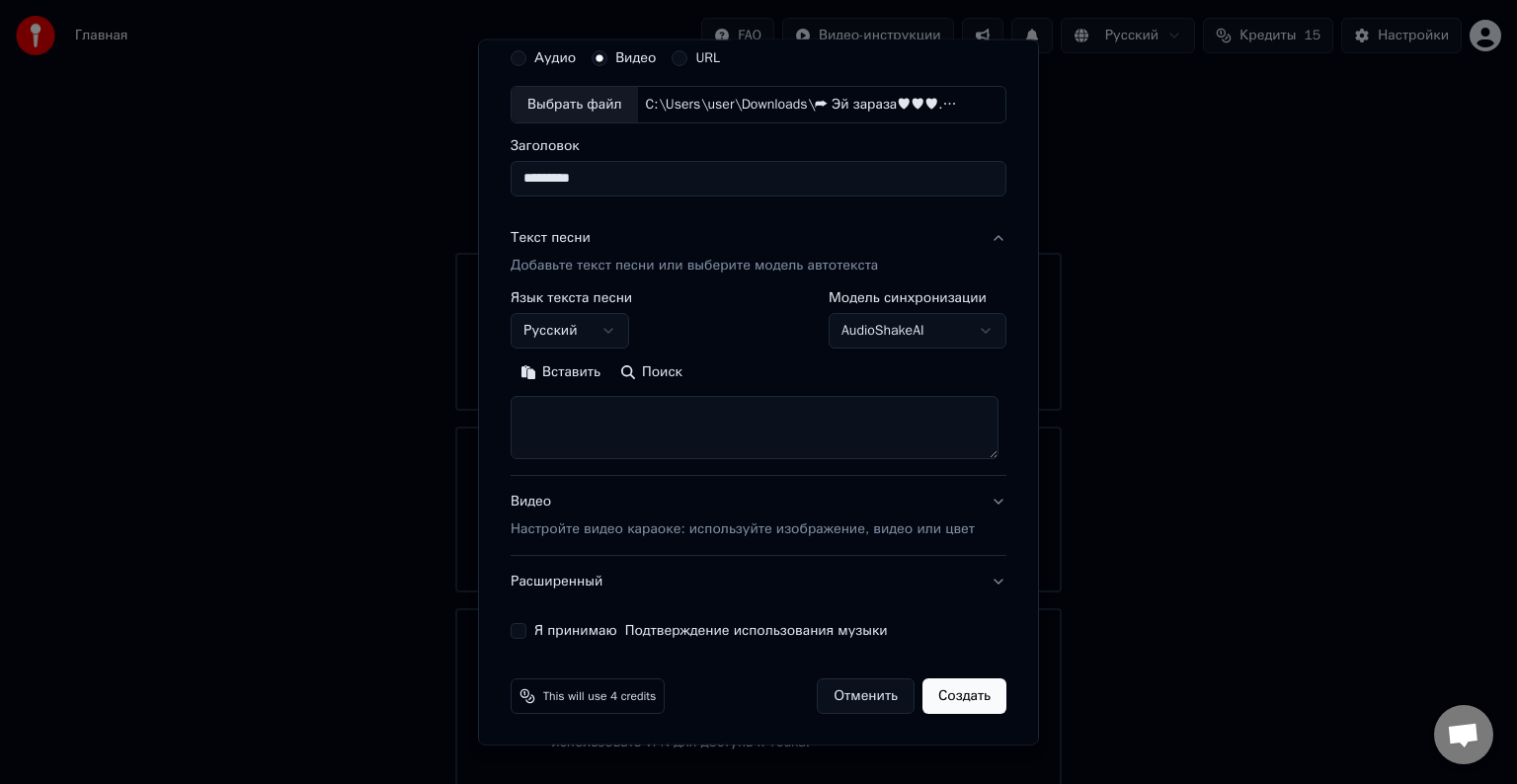 type on "*********" 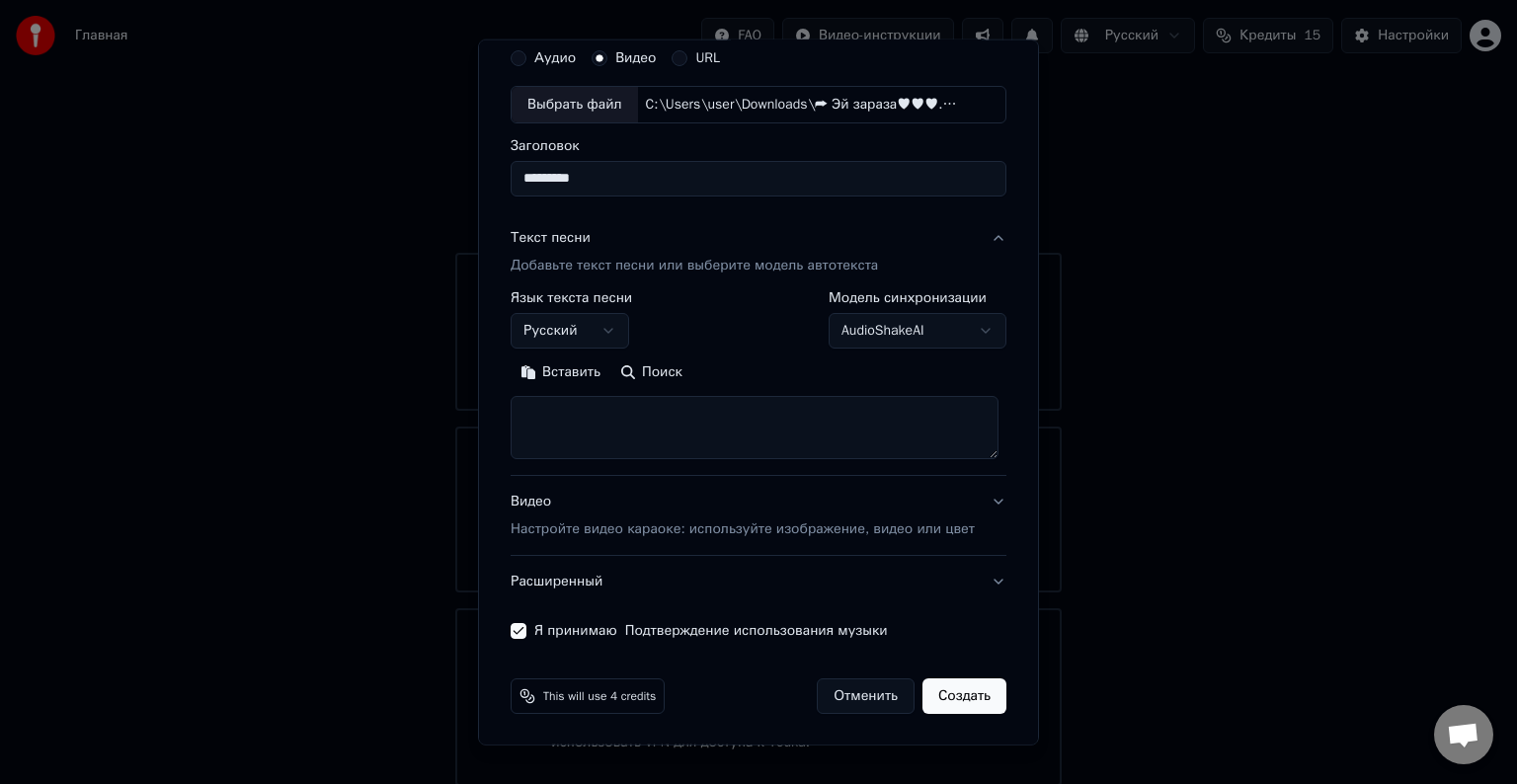 click on "Поиск" at bounding box center (651, 372) 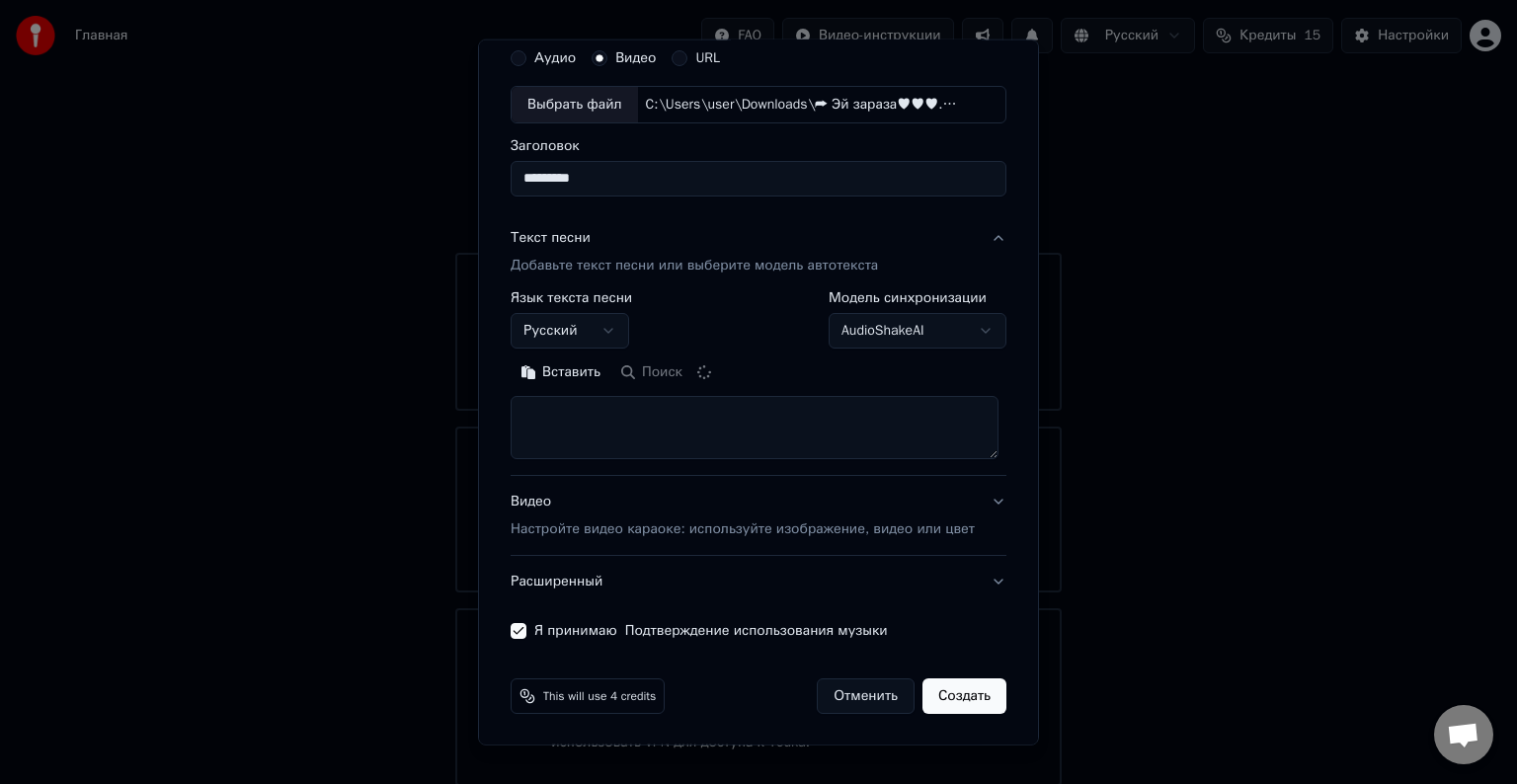 type on "**********" 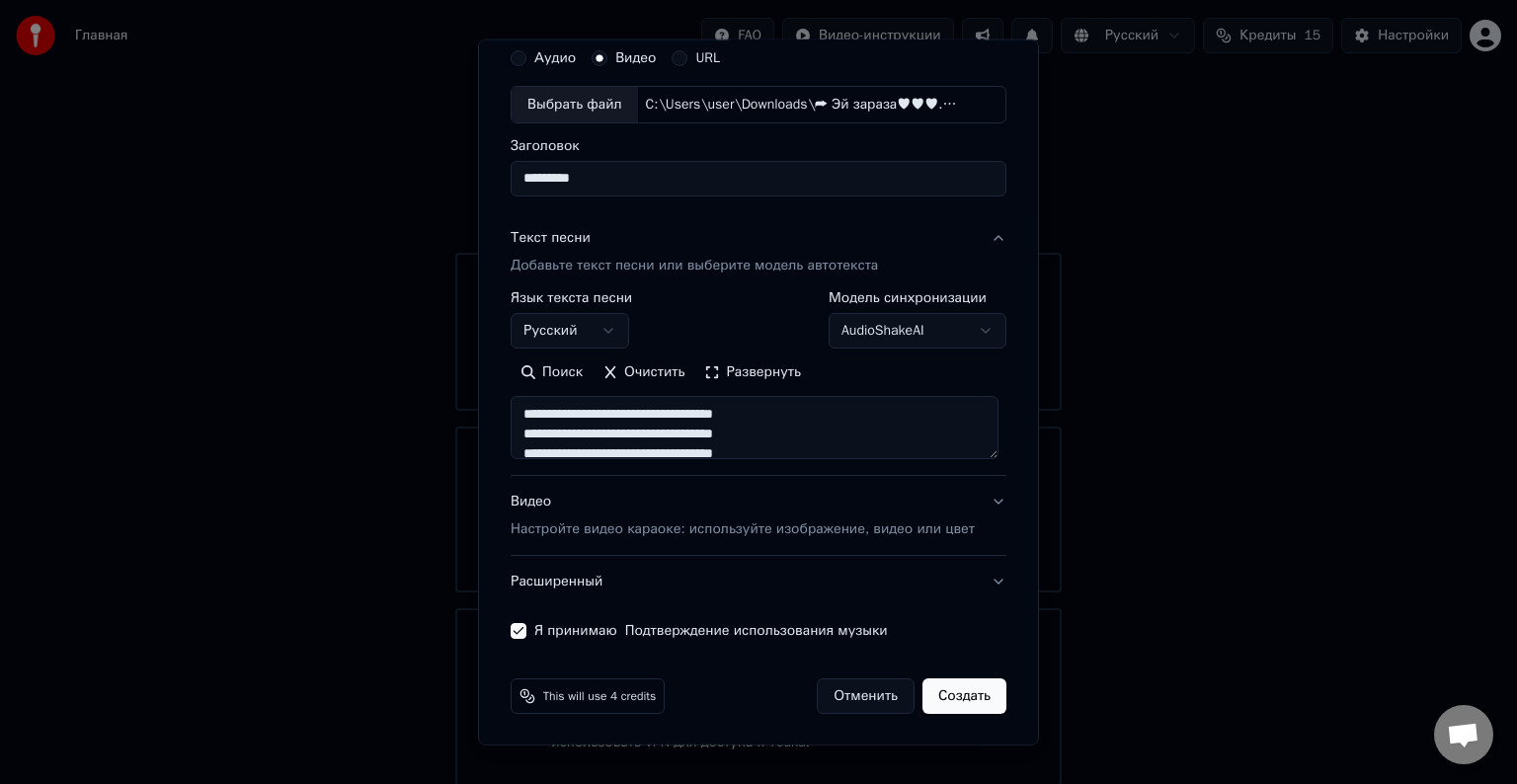 scroll, scrollTop: 0, scrollLeft: 0, axis: both 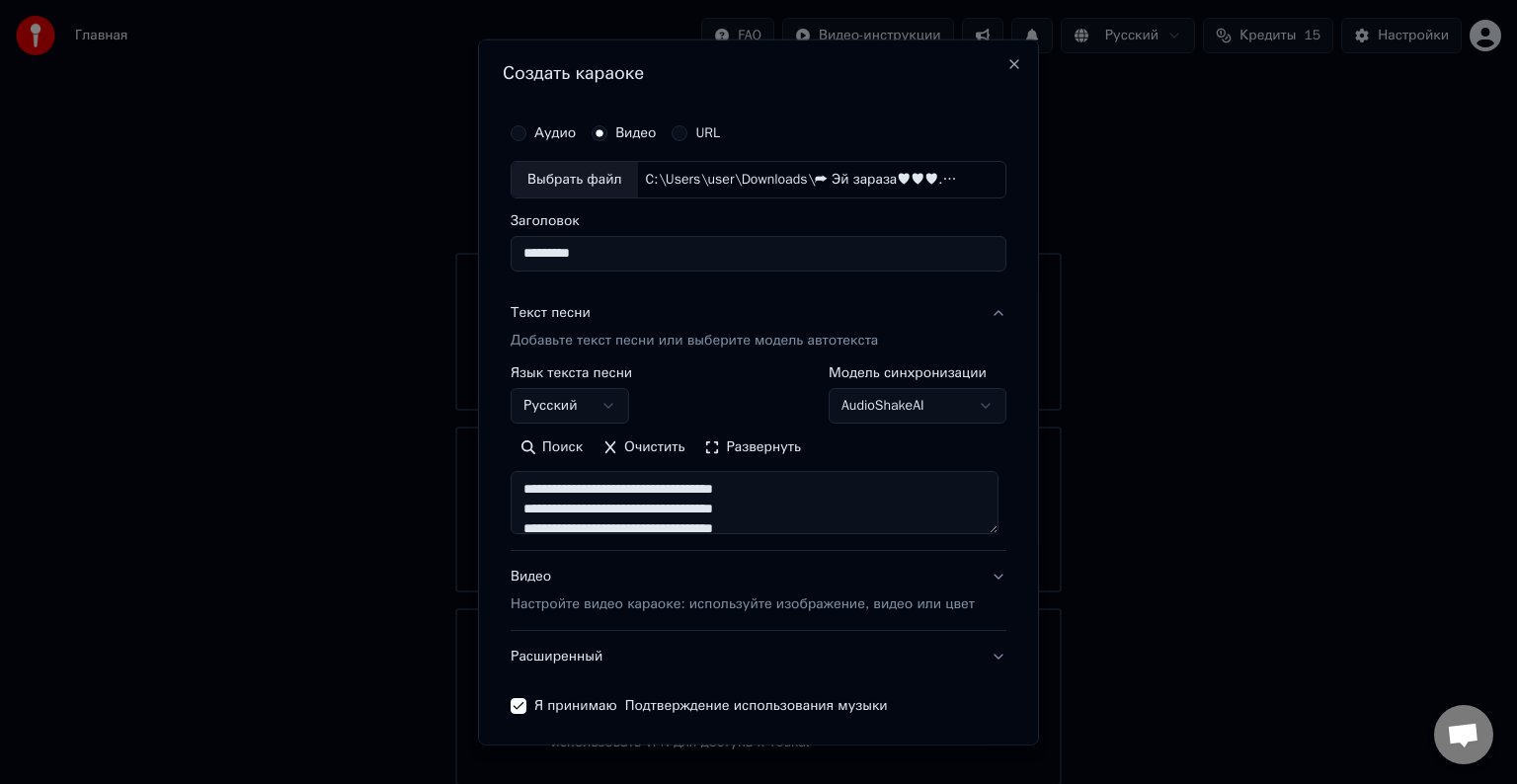 click at bounding box center (755, 503) 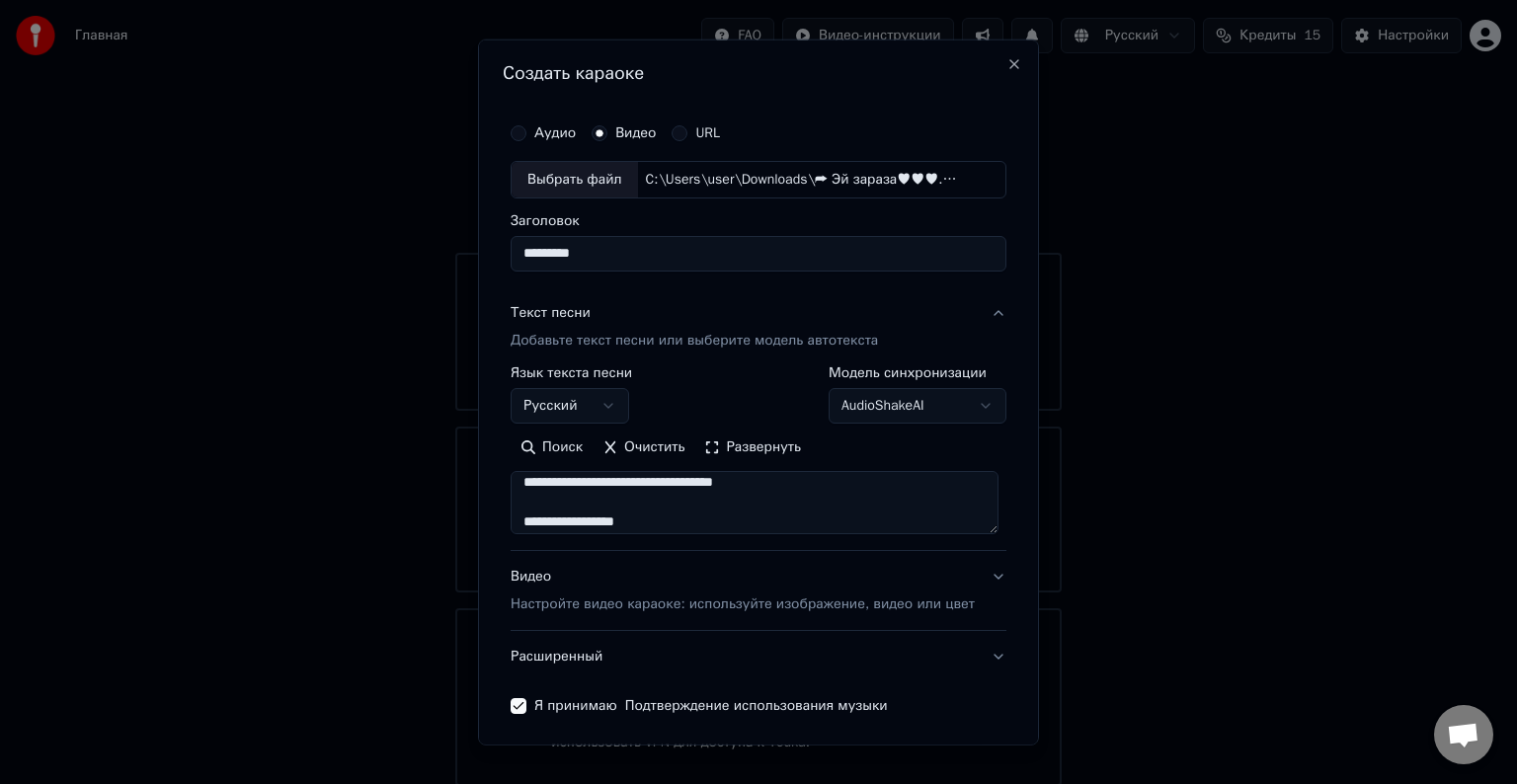 scroll, scrollTop: 723, scrollLeft: 0, axis: vertical 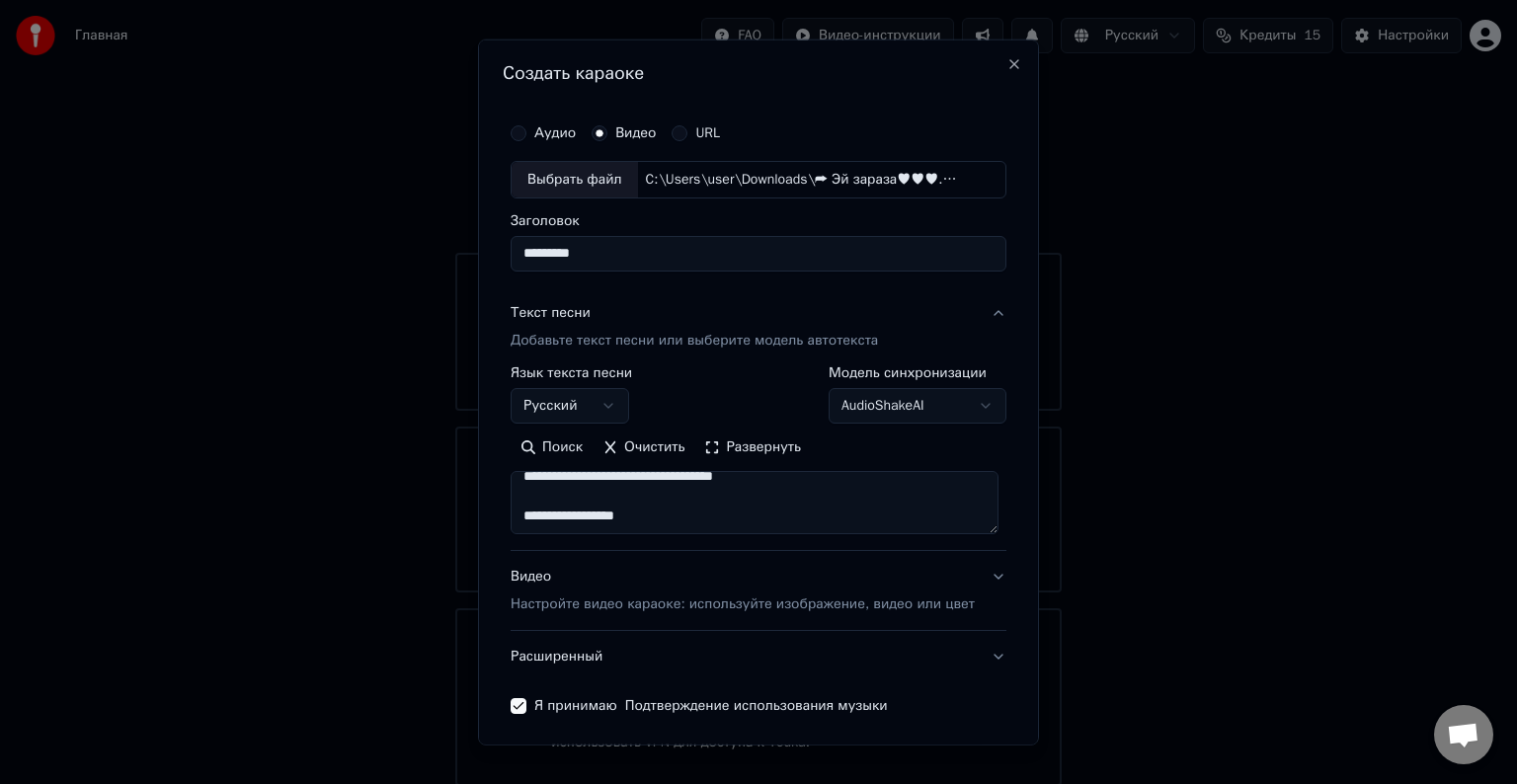 click at bounding box center [755, 503] 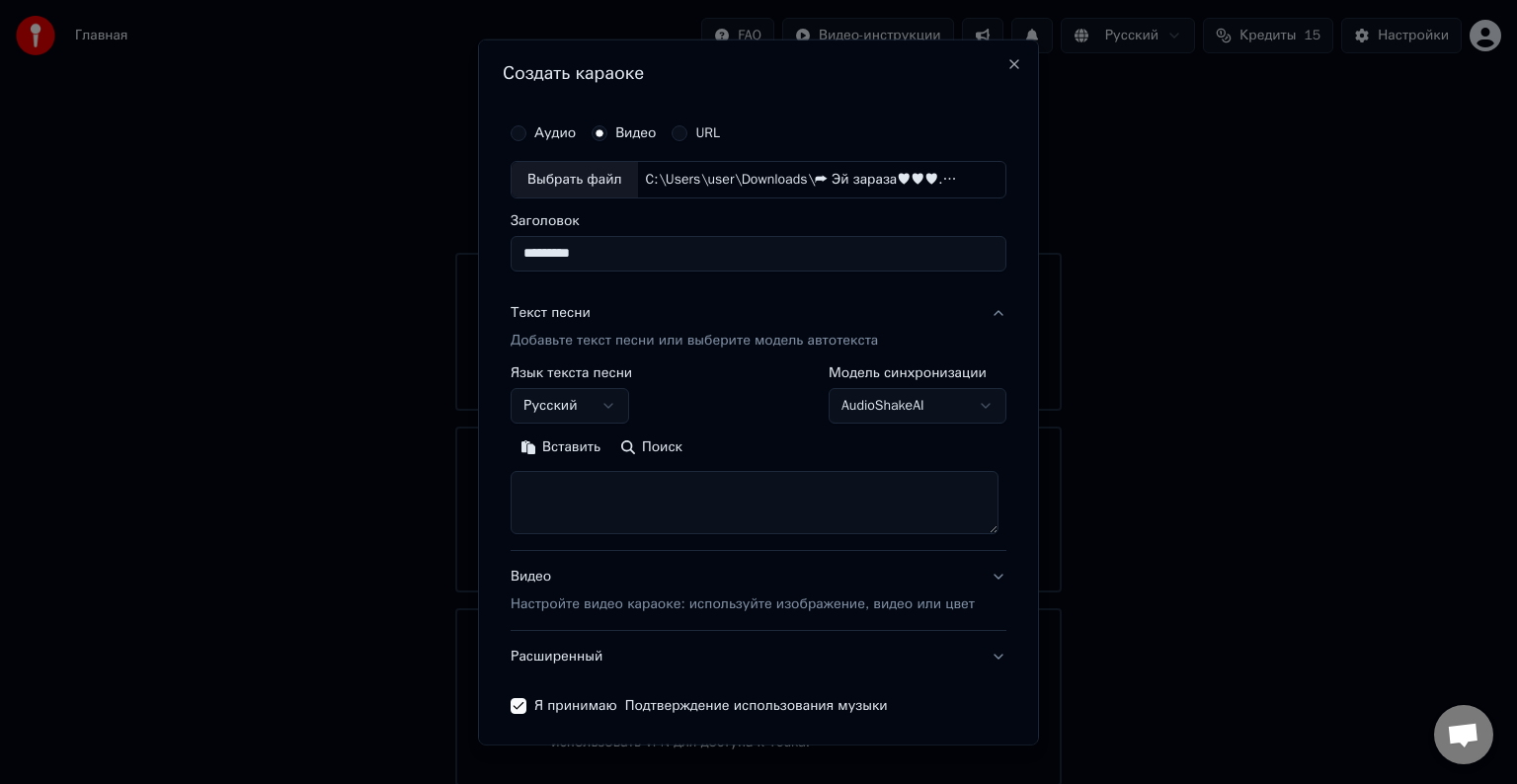 scroll, scrollTop: 0, scrollLeft: 0, axis: both 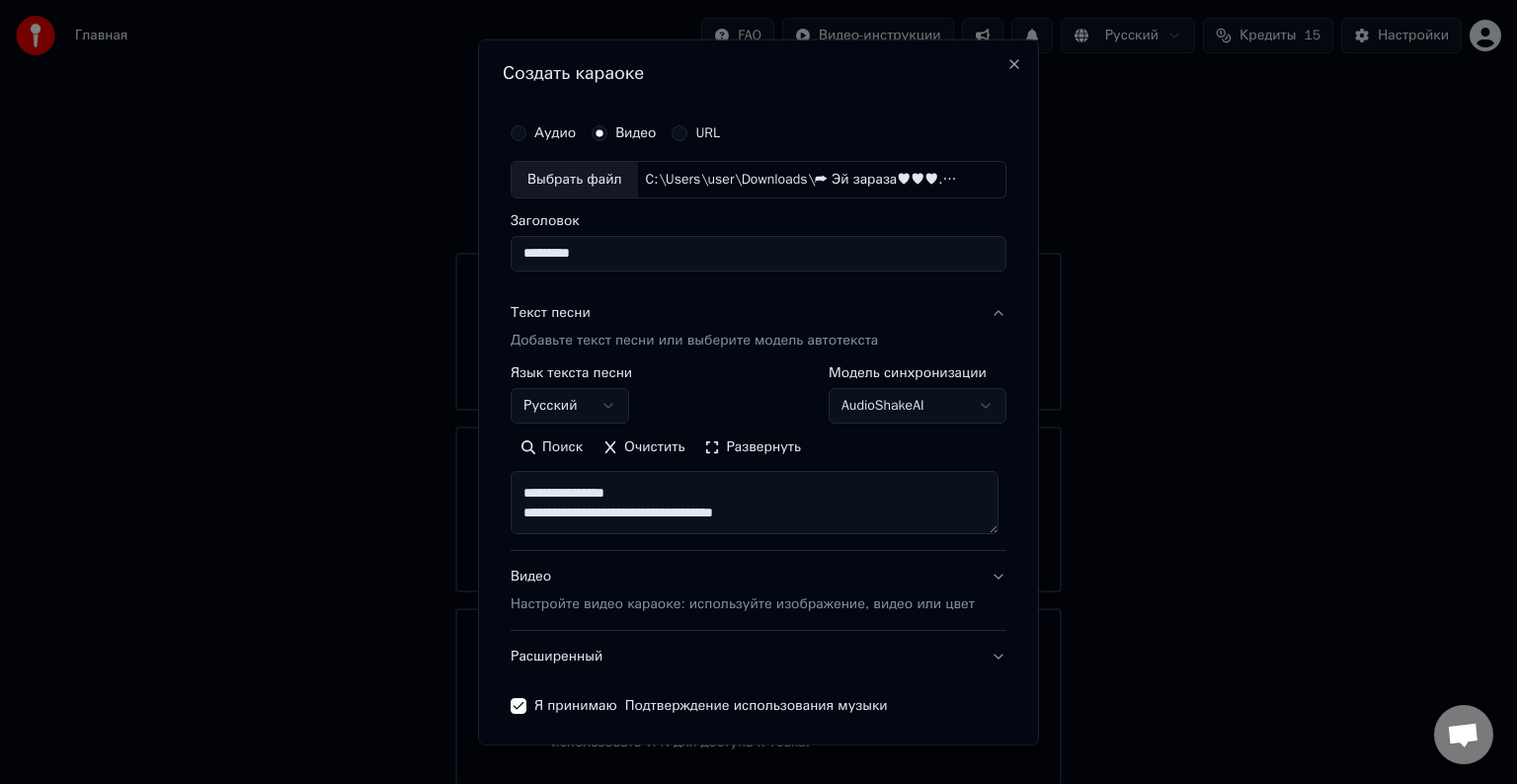 drag, startPoint x: 636, startPoint y: 498, endPoint x: 499, endPoint y: 499, distance: 137.0036 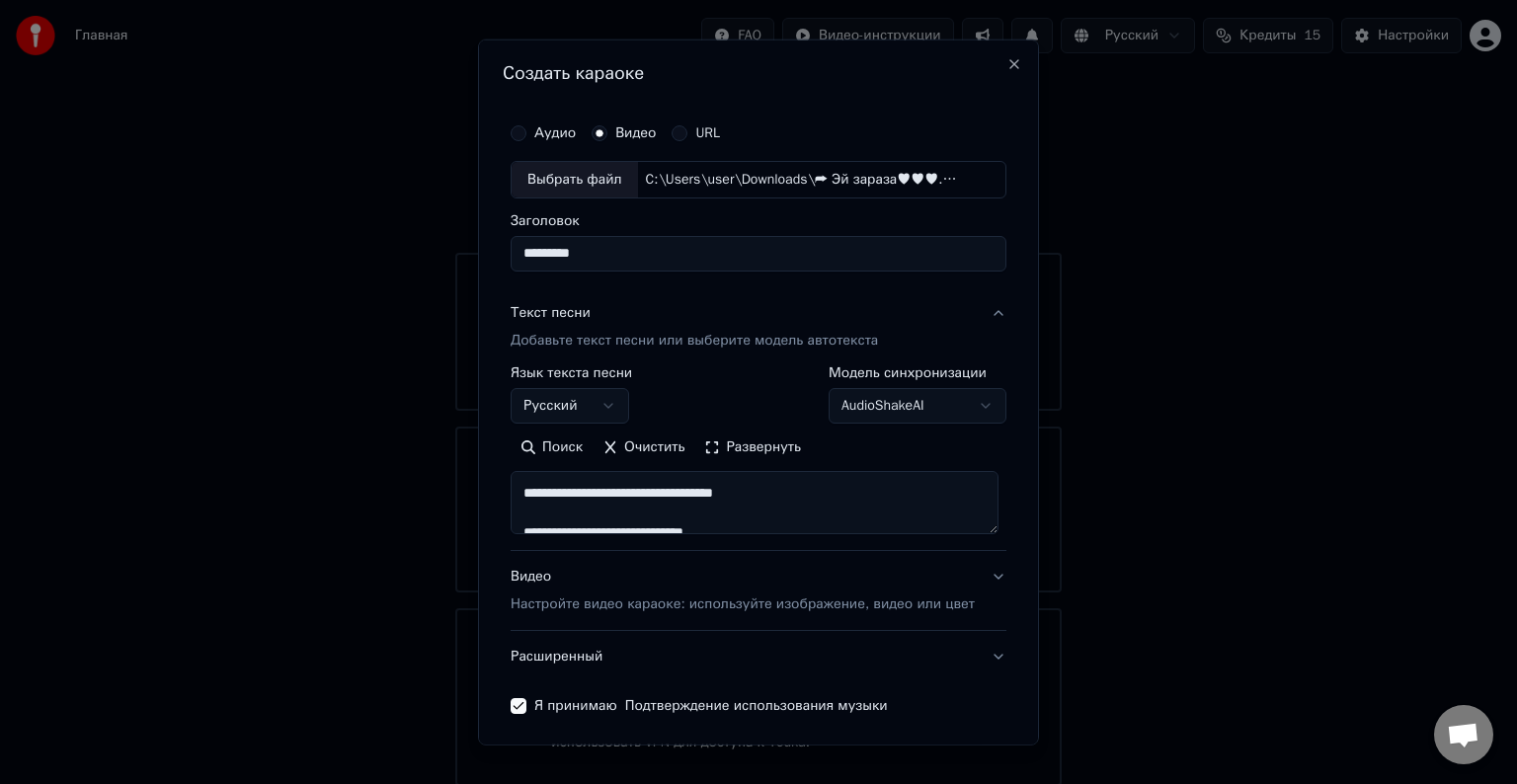 scroll, scrollTop: 165, scrollLeft: 0, axis: vertical 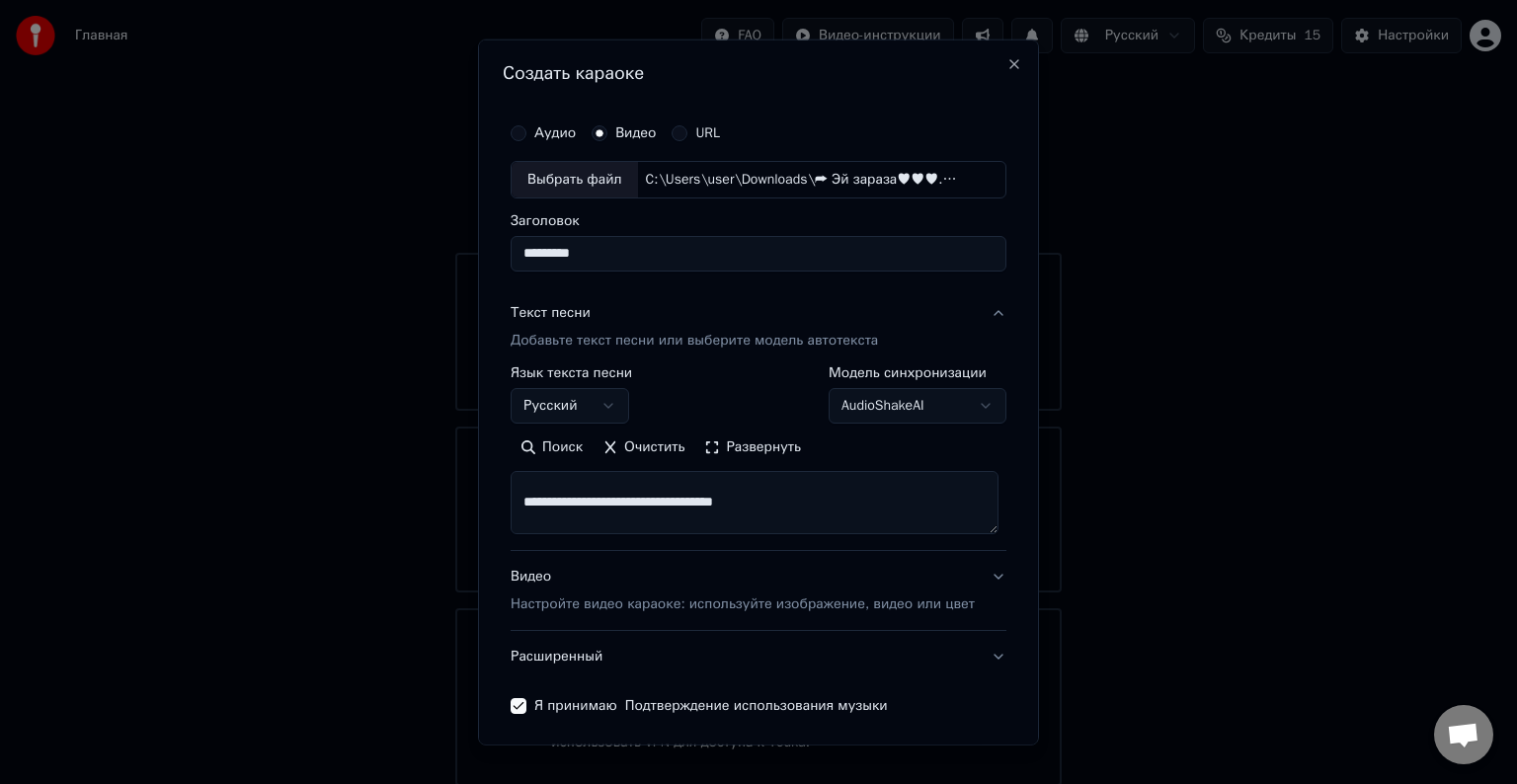 drag, startPoint x: 518, startPoint y: 508, endPoint x: 794, endPoint y: 507, distance: 276.0018 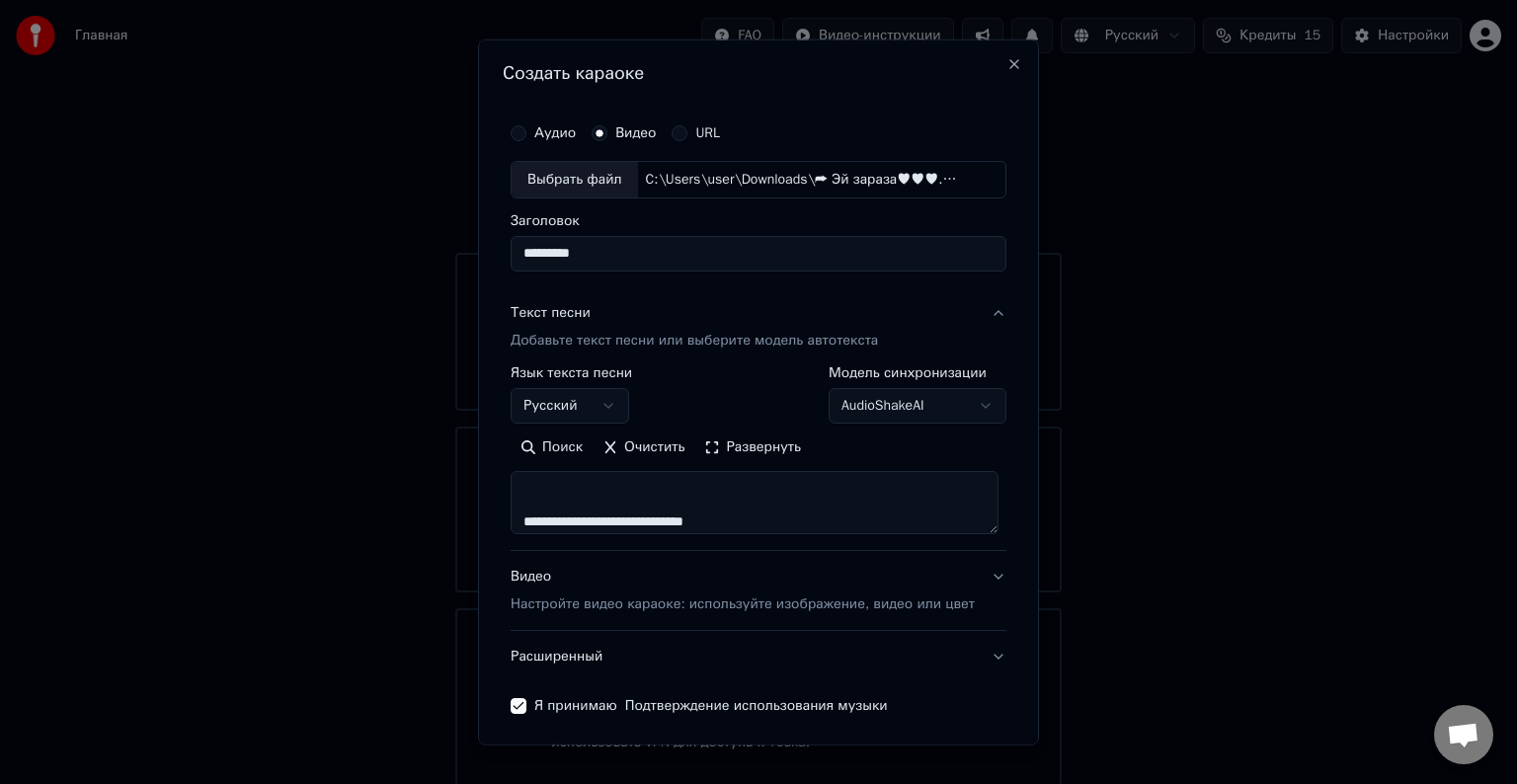 paste on "**********" 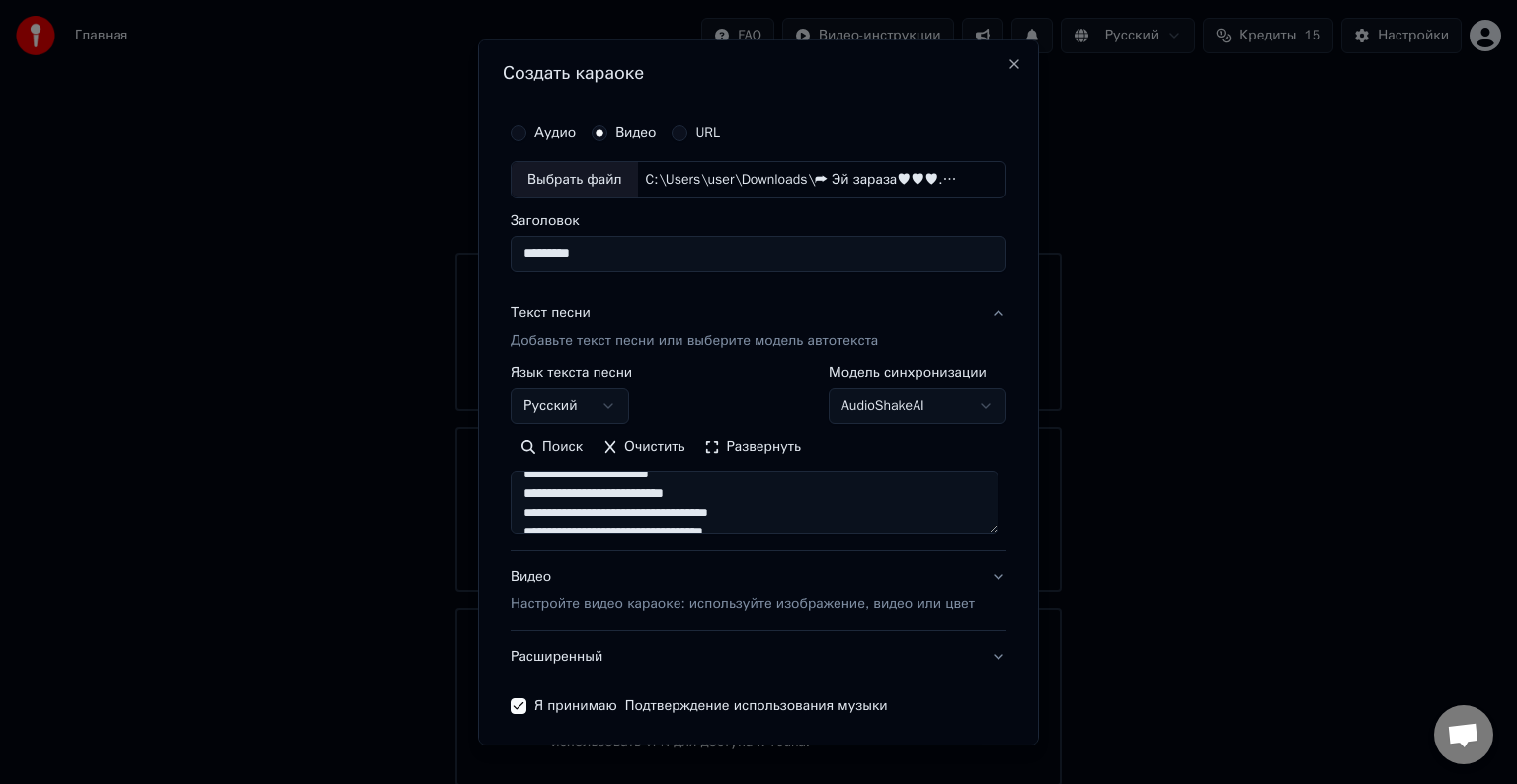 scroll, scrollTop: 0, scrollLeft: 0, axis: both 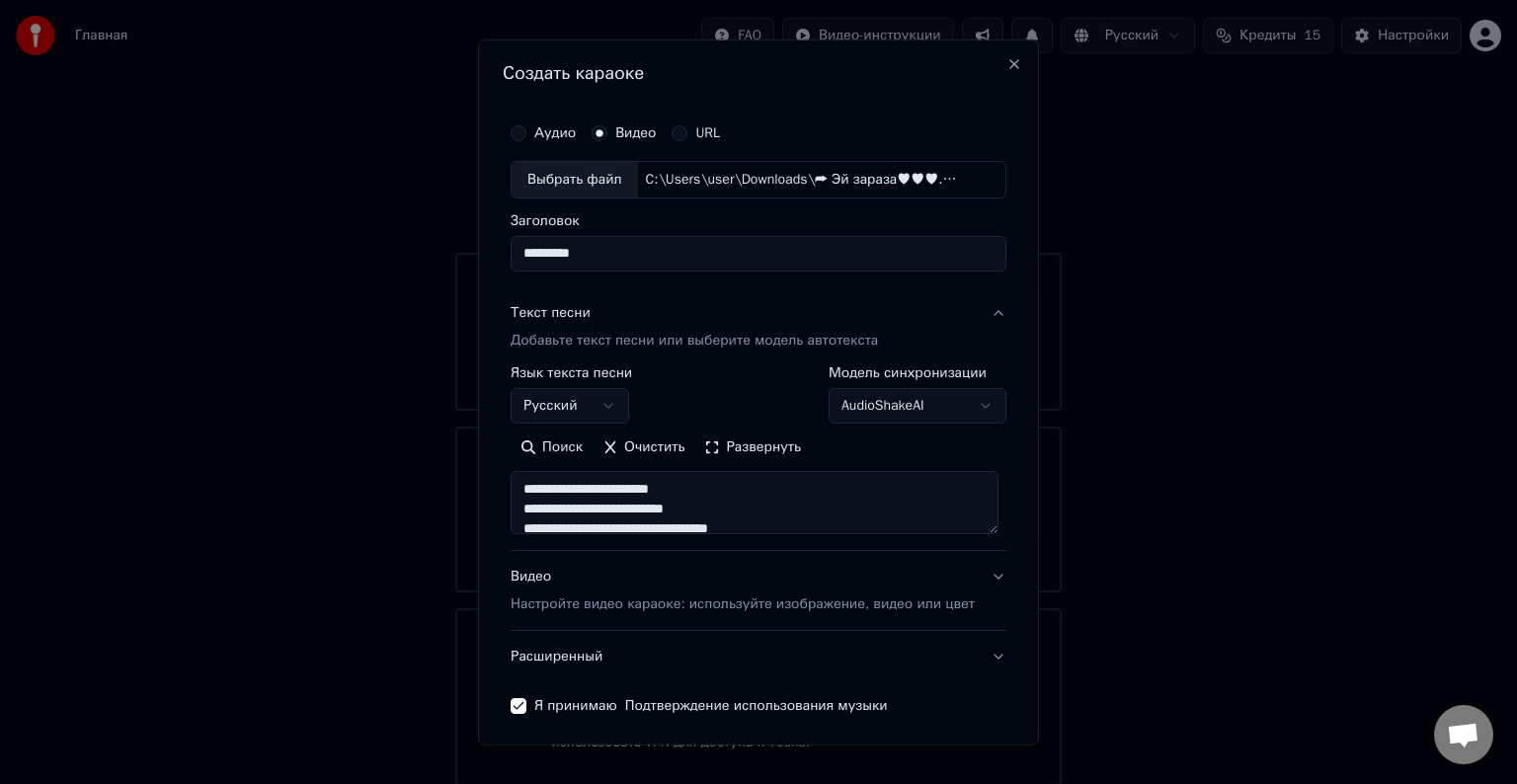 type on "**********" 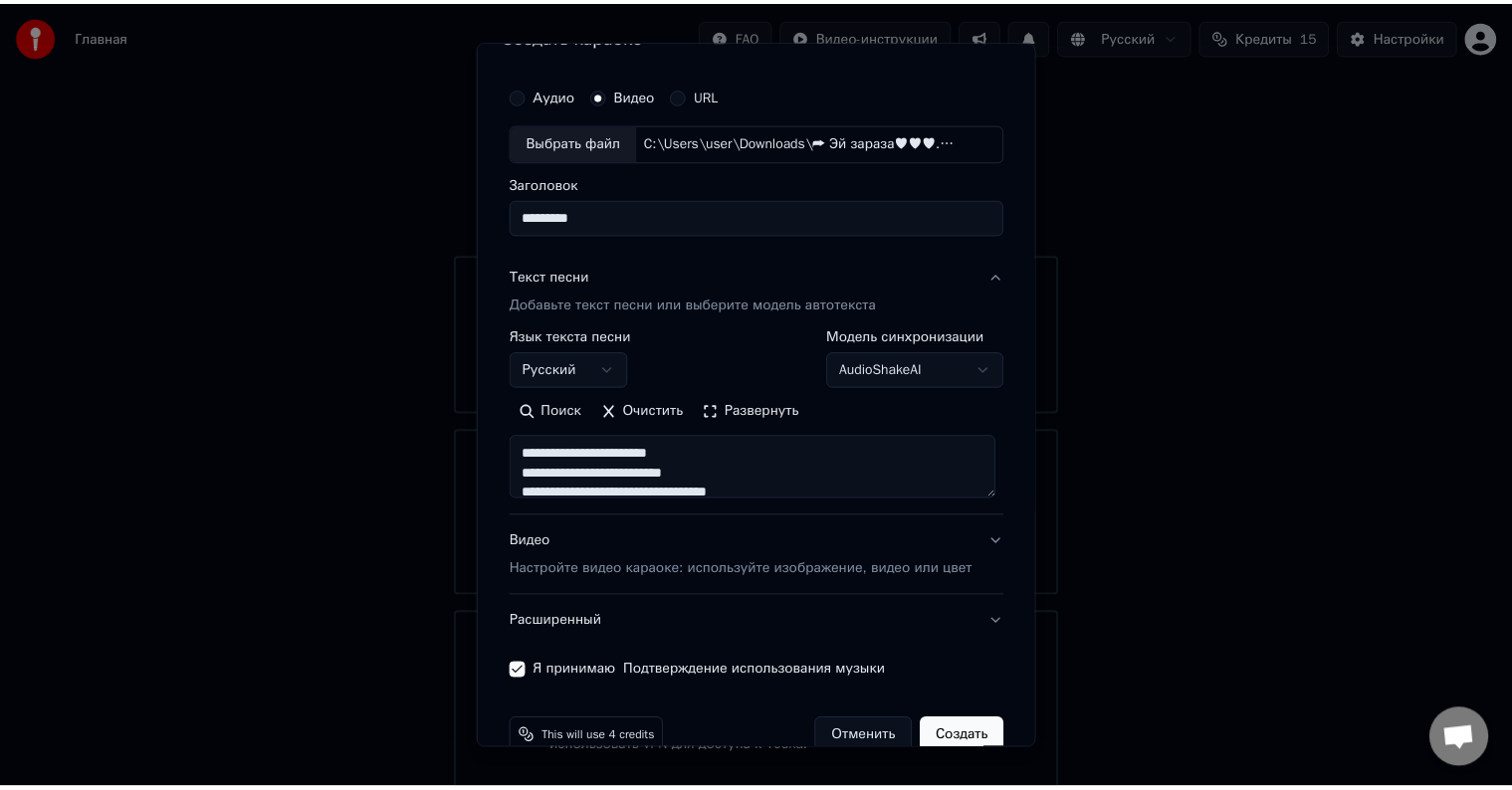 scroll, scrollTop: 76, scrollLeft: 0, axis: vertical 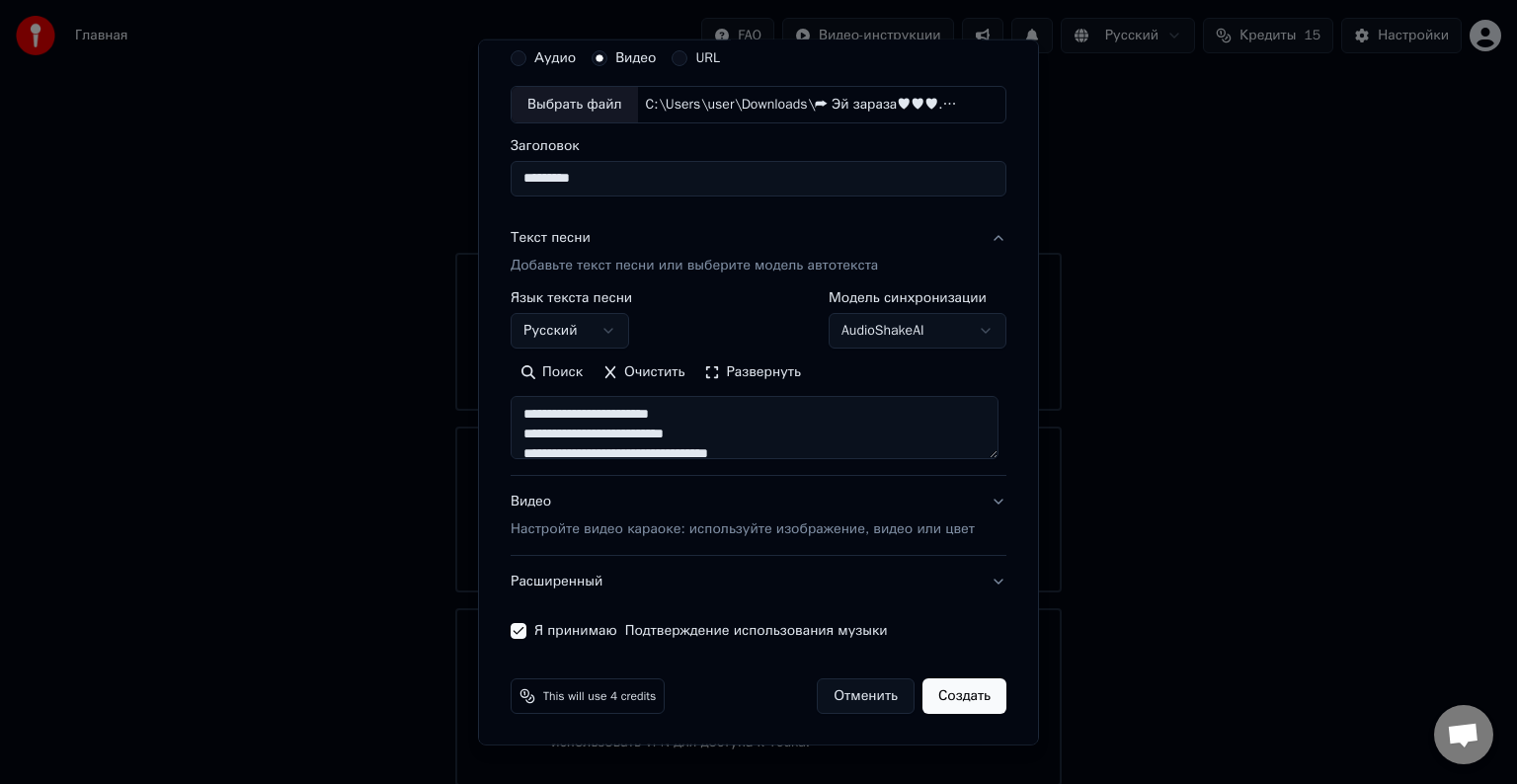 click on "Создать" at bounding box center [964, 696] 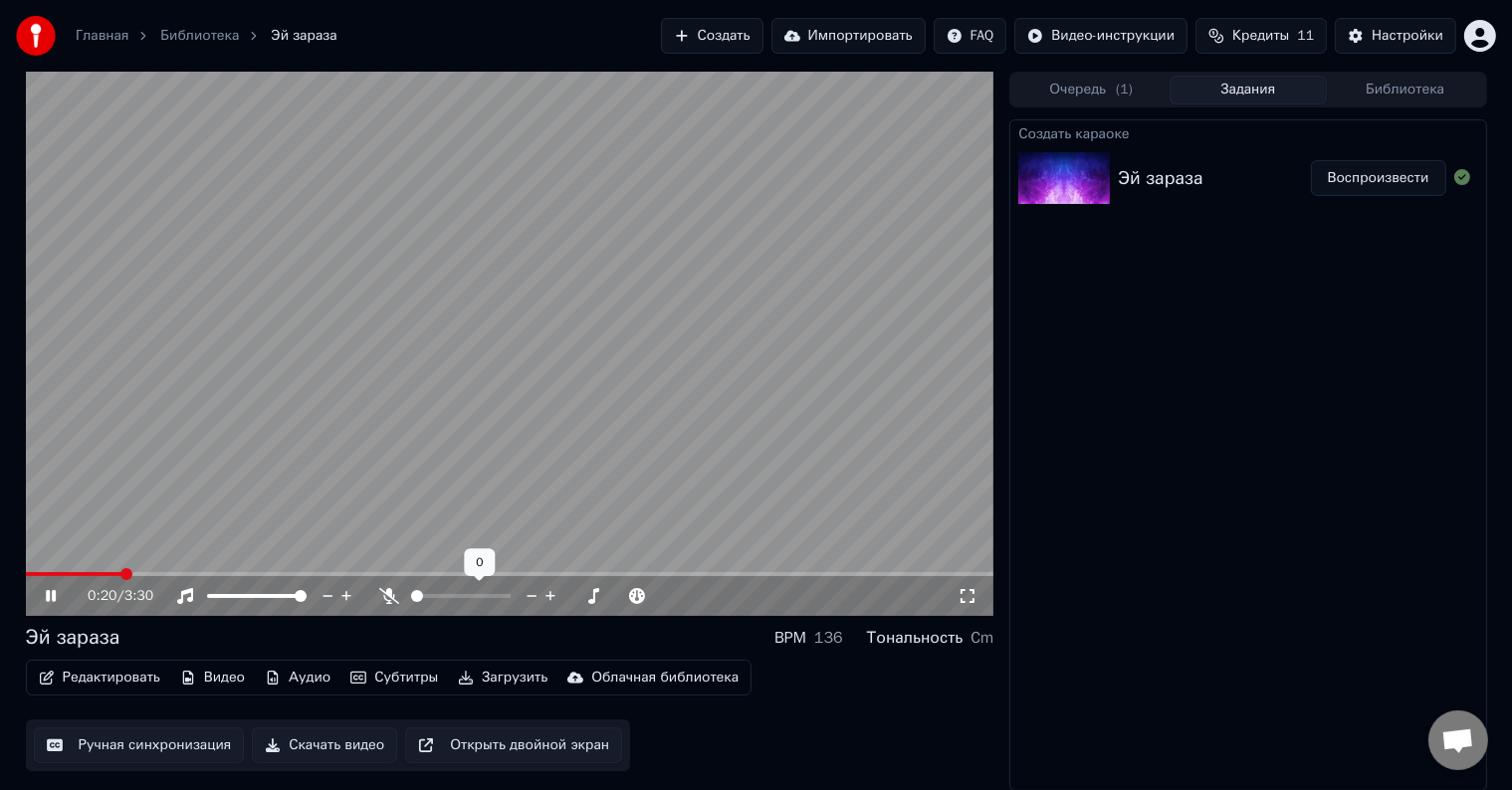 click at bounding box center (479, 596) 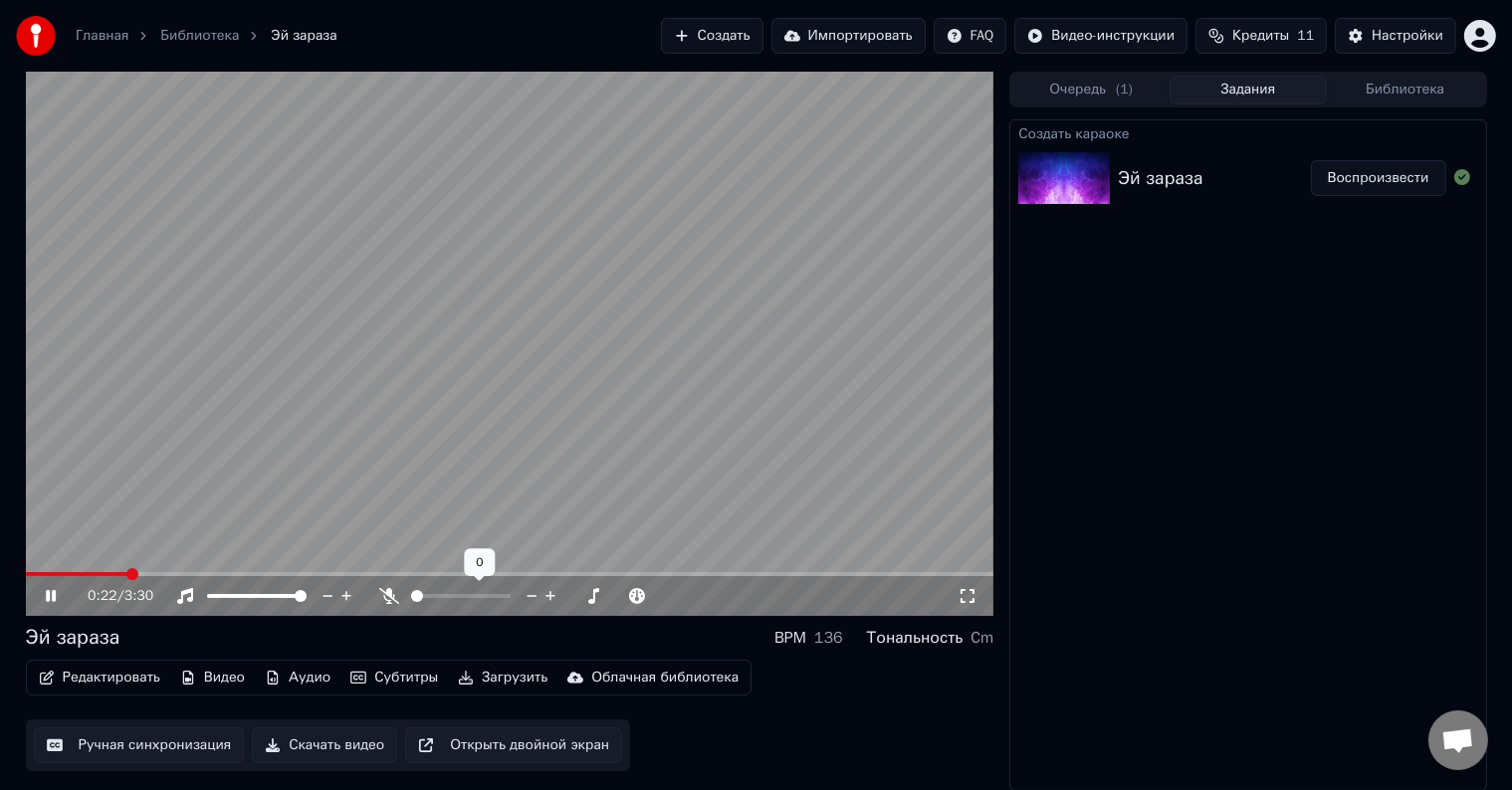 drag, startPoint x: 428, startPoint y: 598, endPoint x: 470, endPoint y: 594, distance: 42.190046 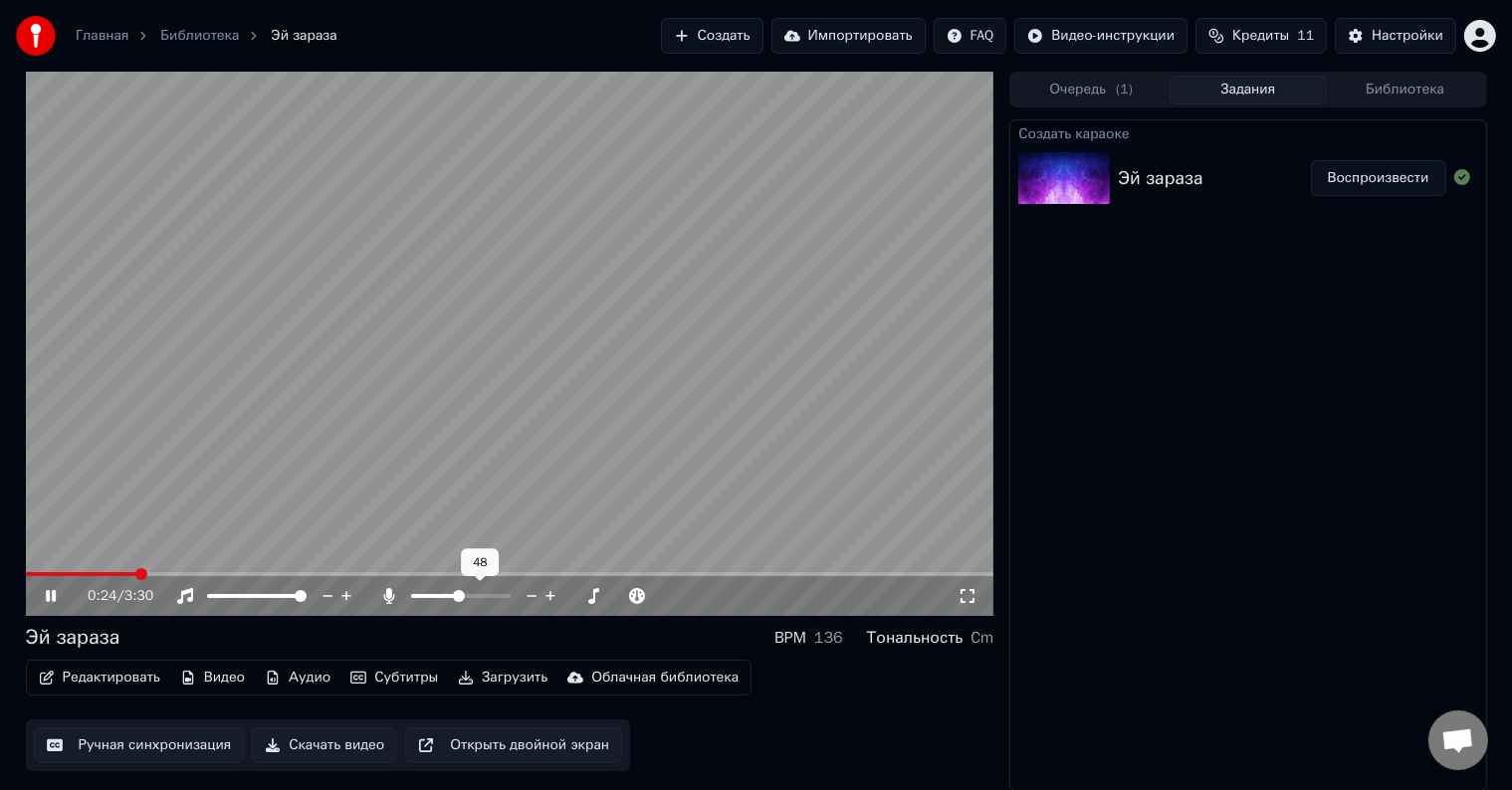 click at bounding box center (459, 596) 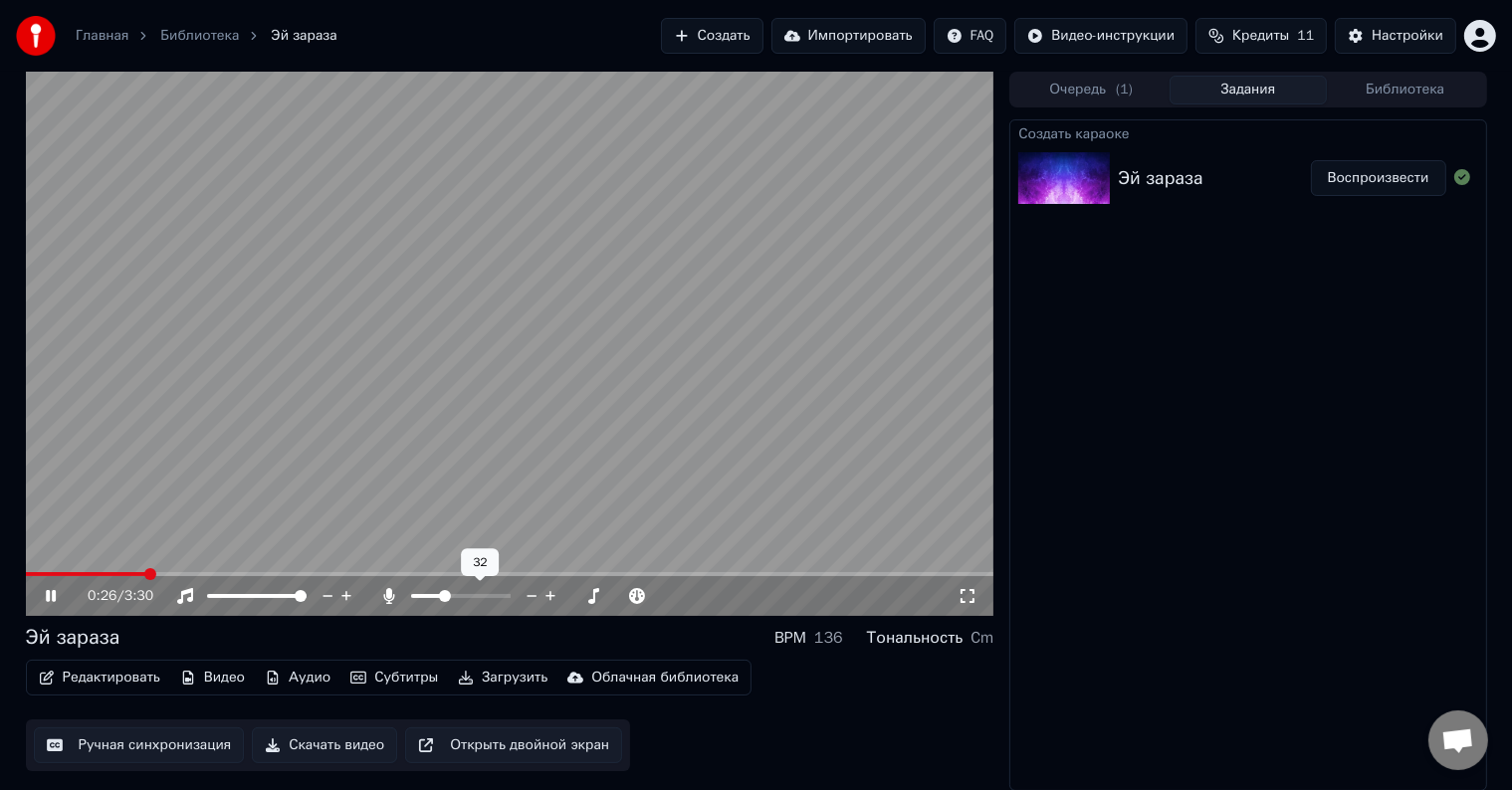 click at bounding box center [445, 596] 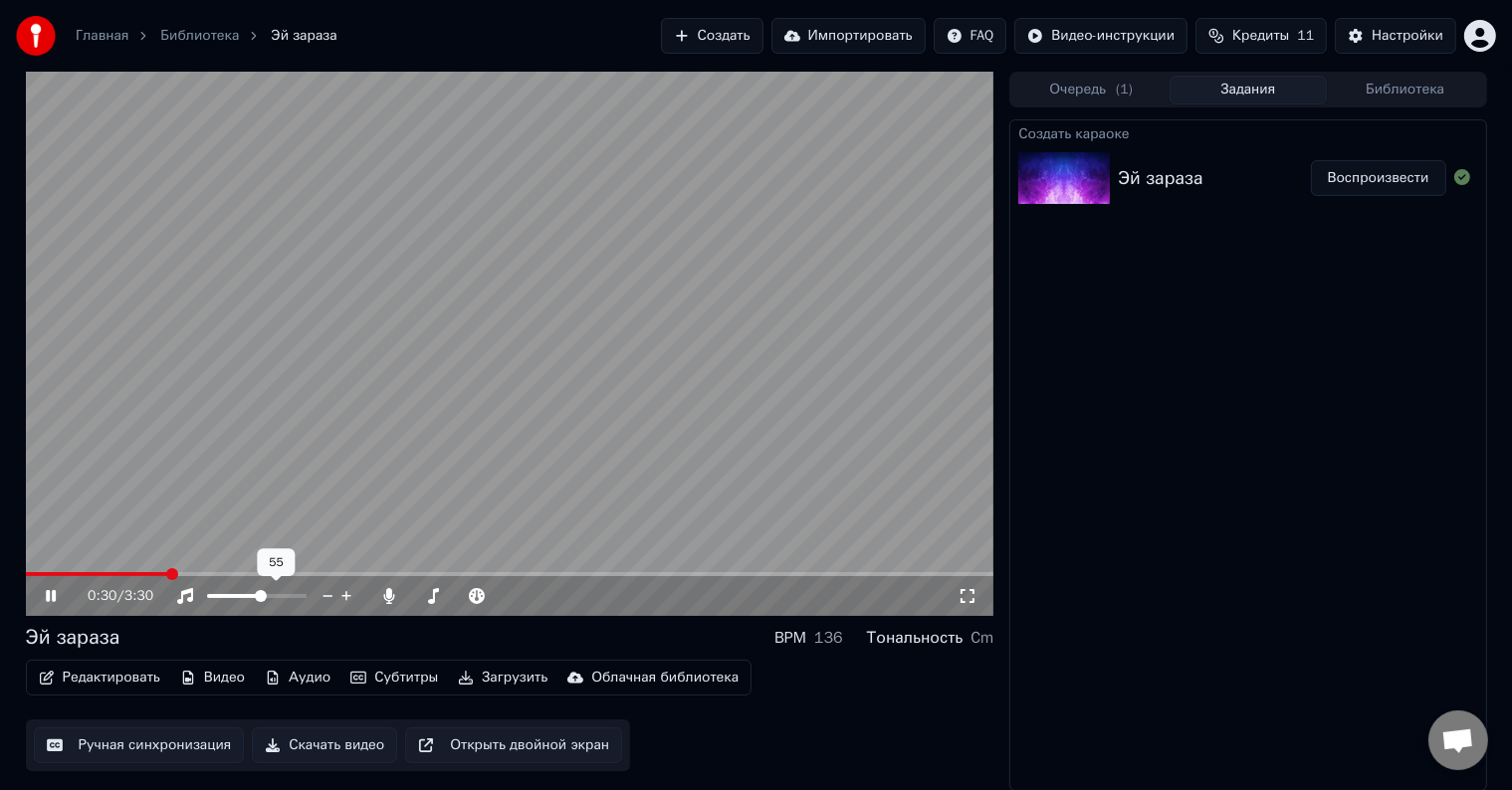click at bounding box center [234, 596] 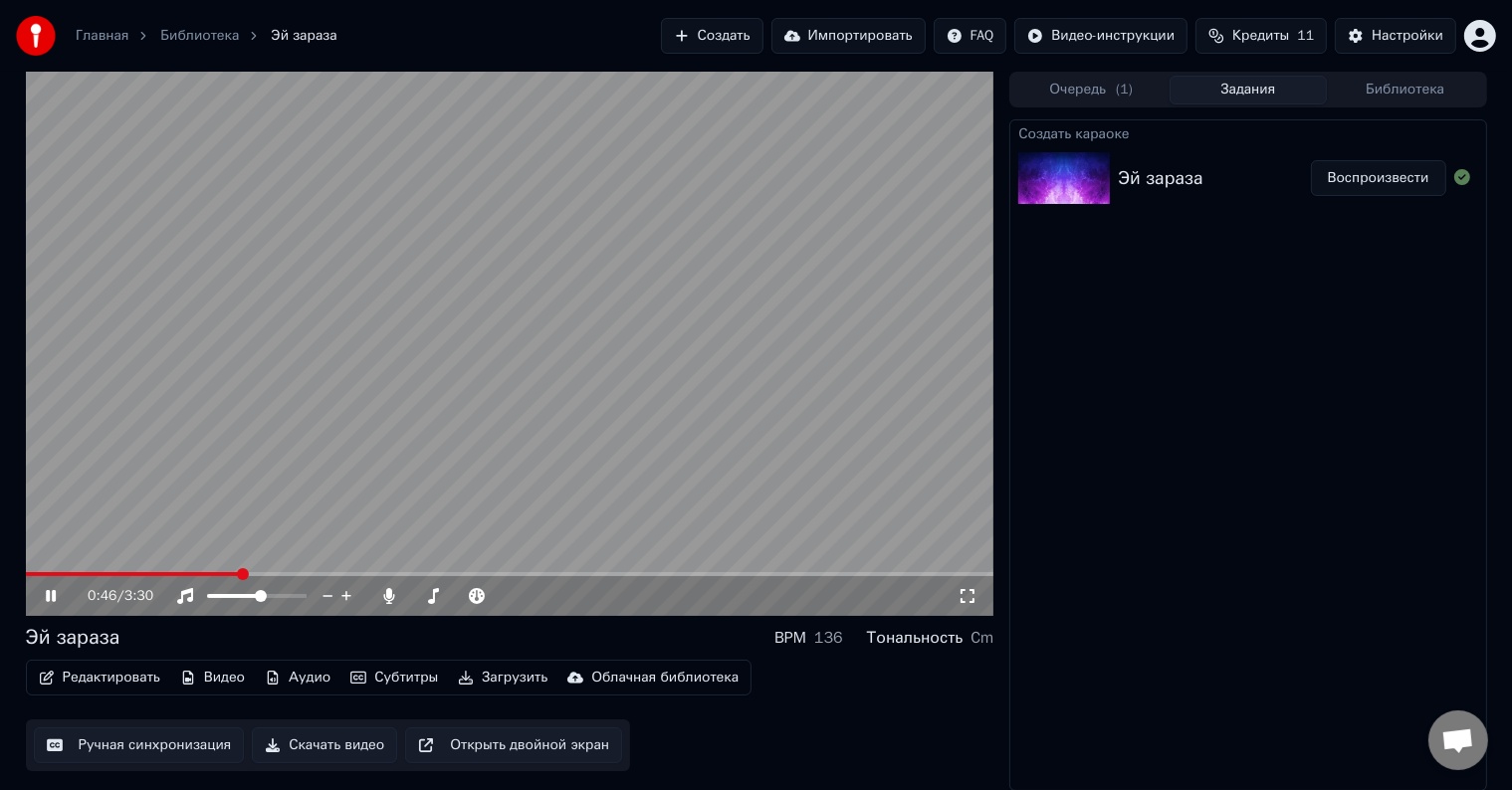 click at bounding box center [510, 574] 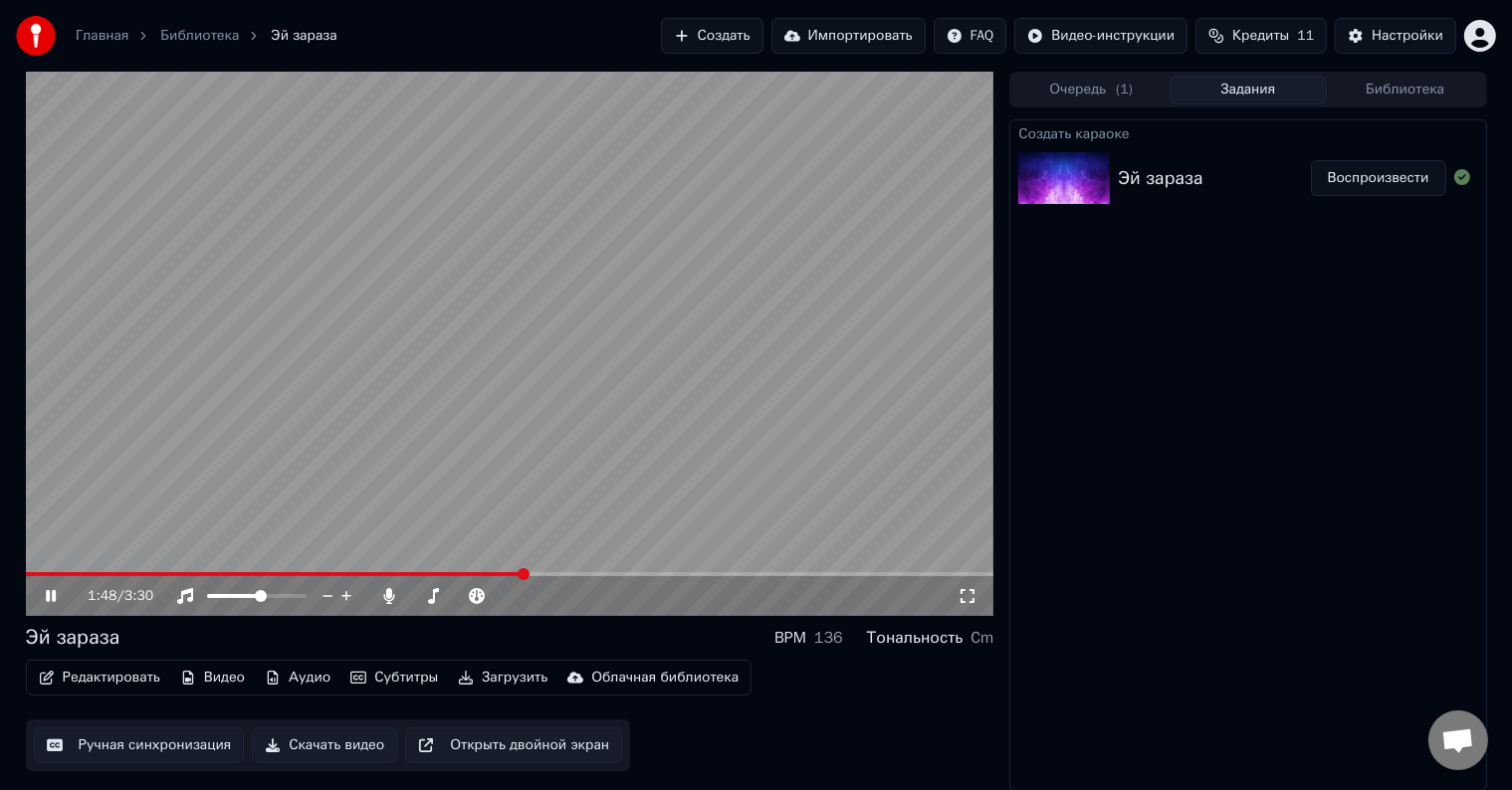 click at bounding box center (510, 574) 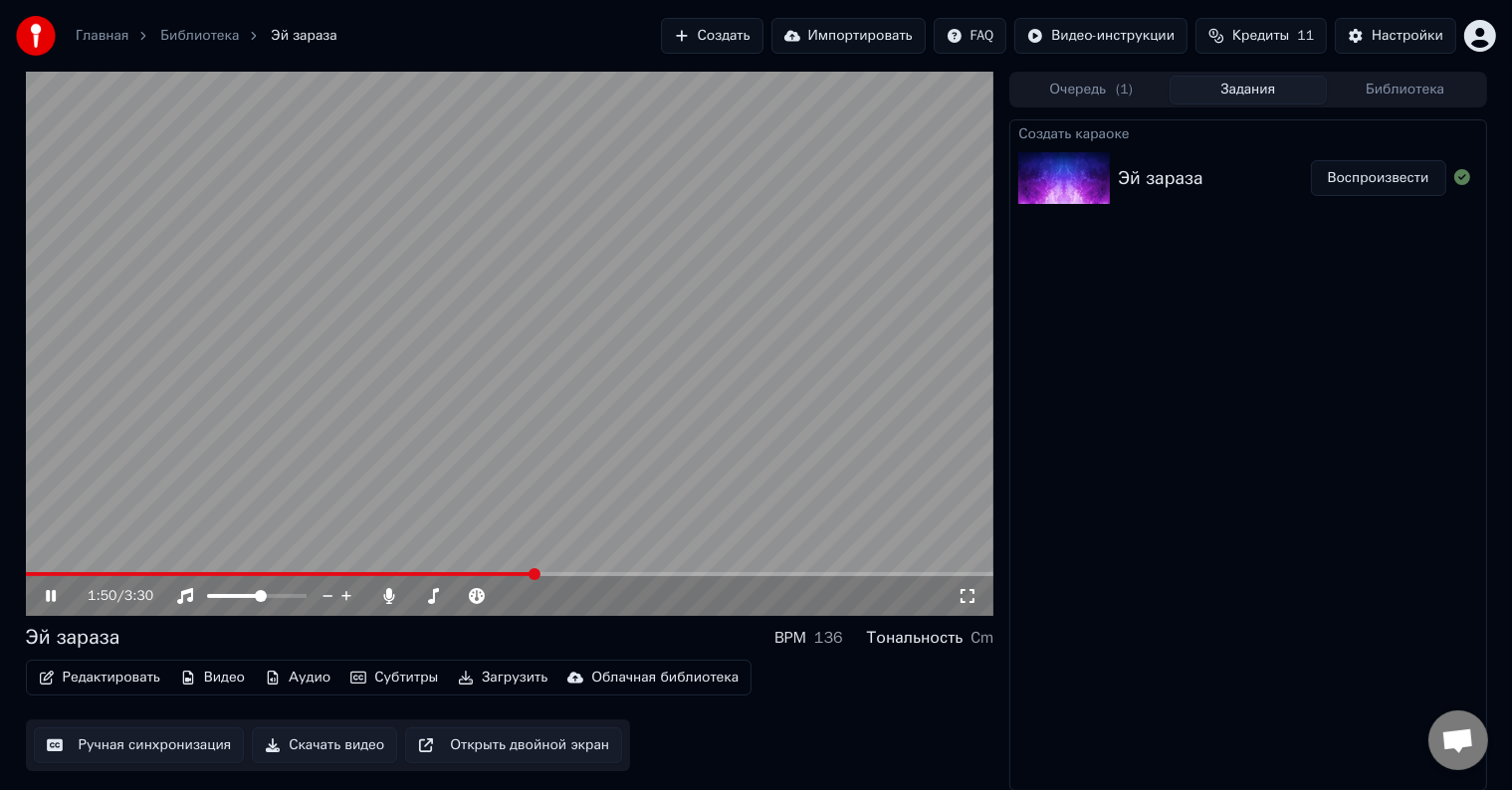 click at bounding box center [510, 574] 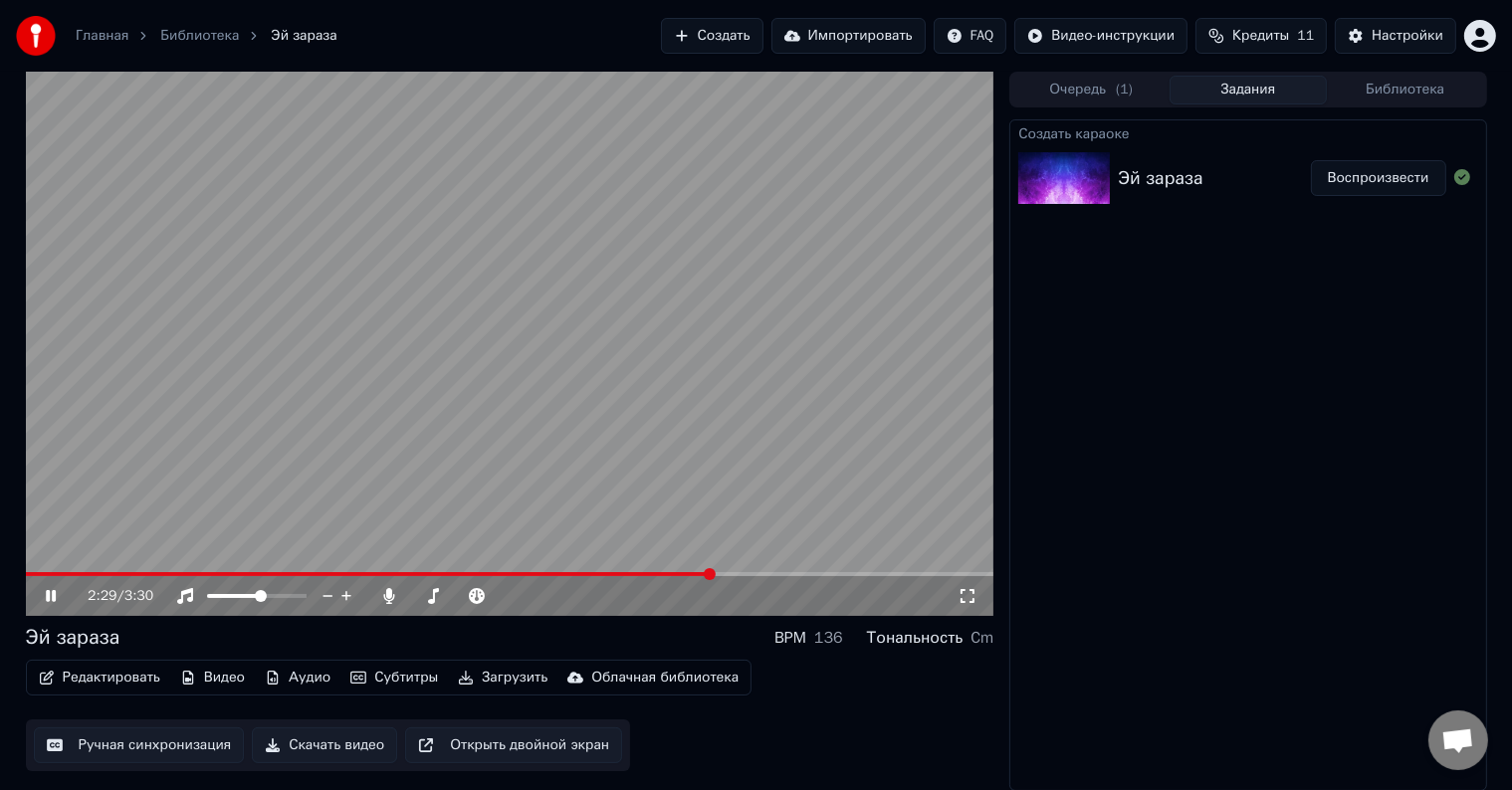 click at bounding box center (510, 574) 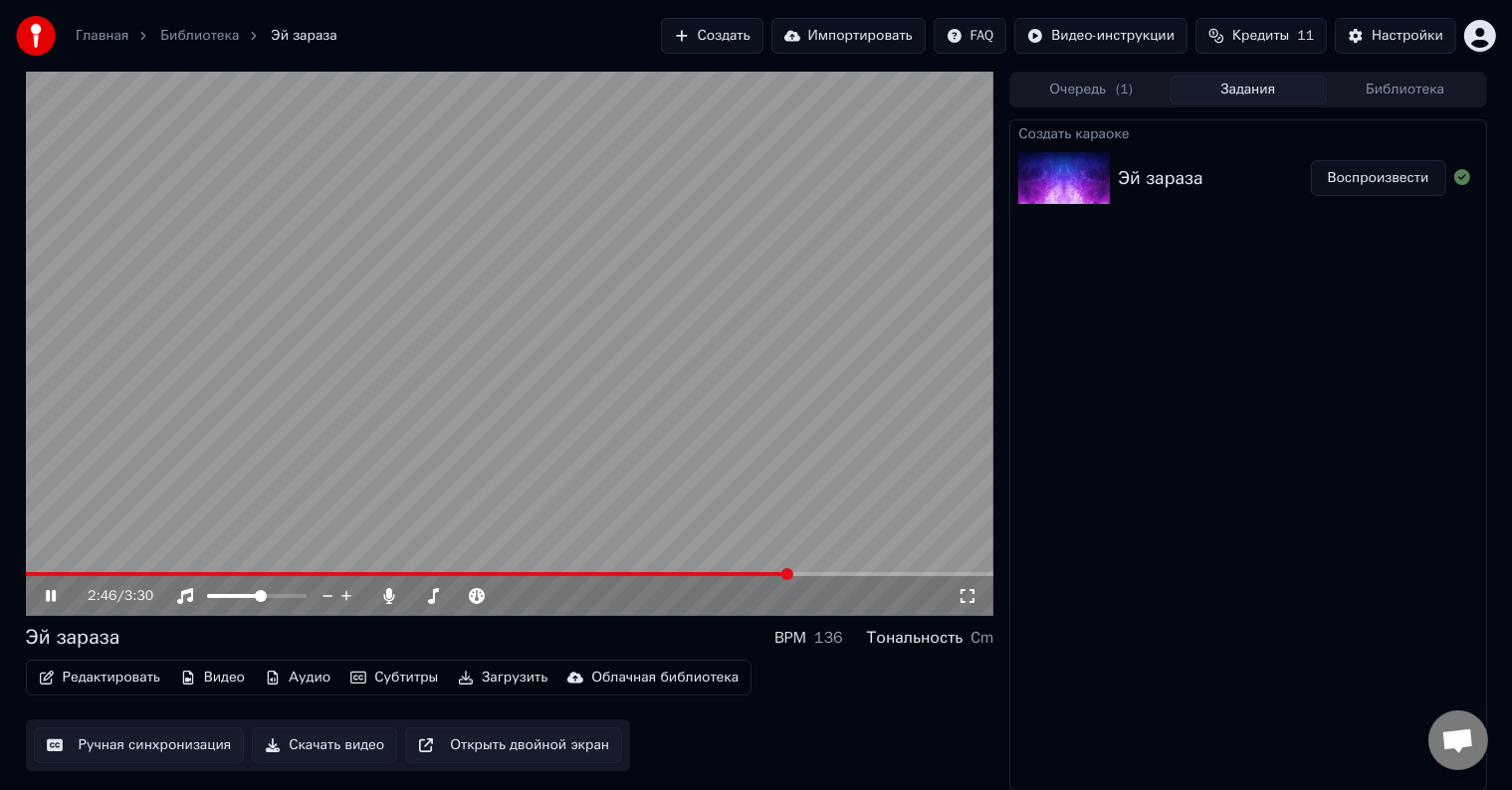 click at bounding box center (510, 574) 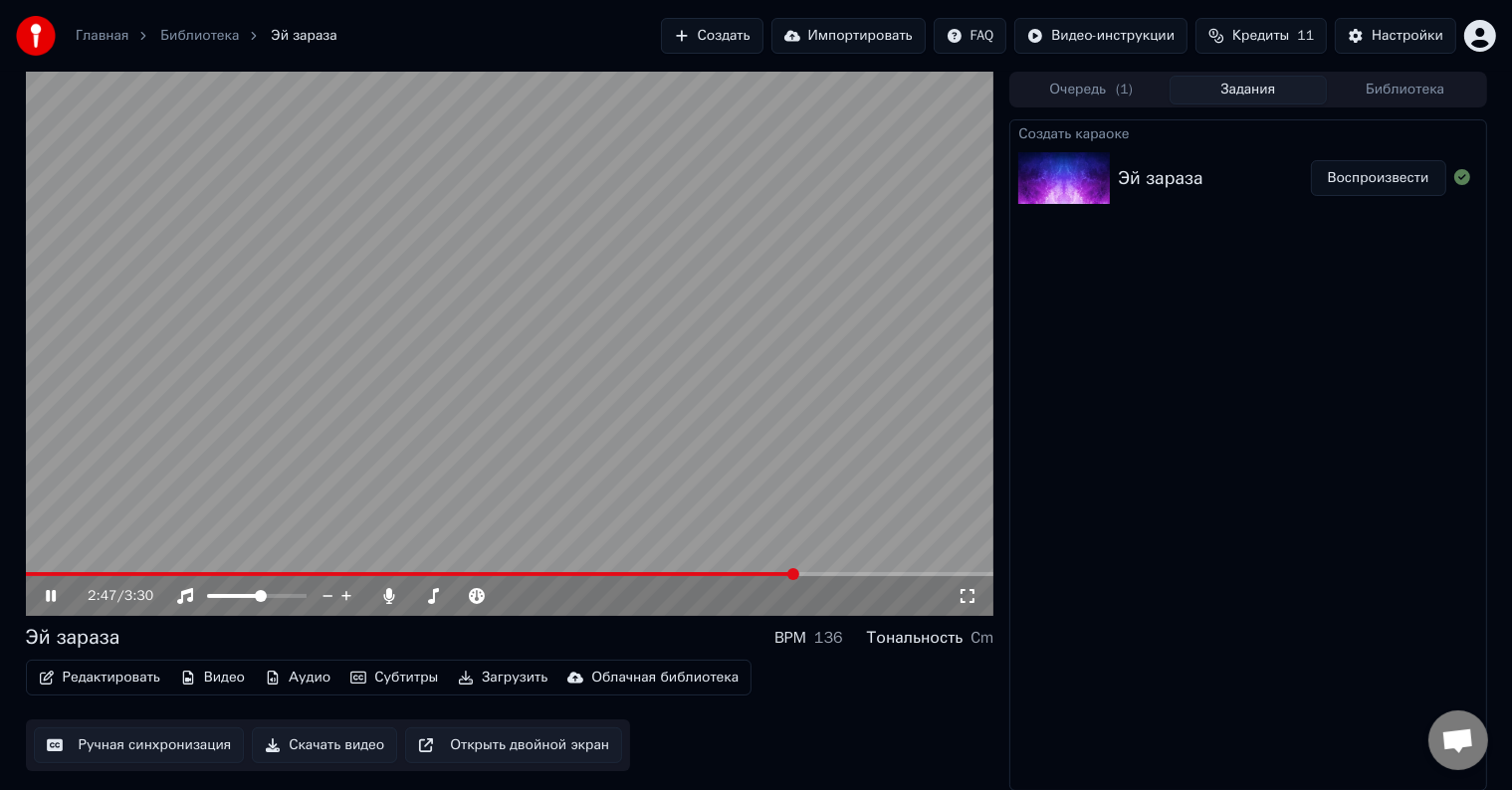 click at bounding box center (510, 343) 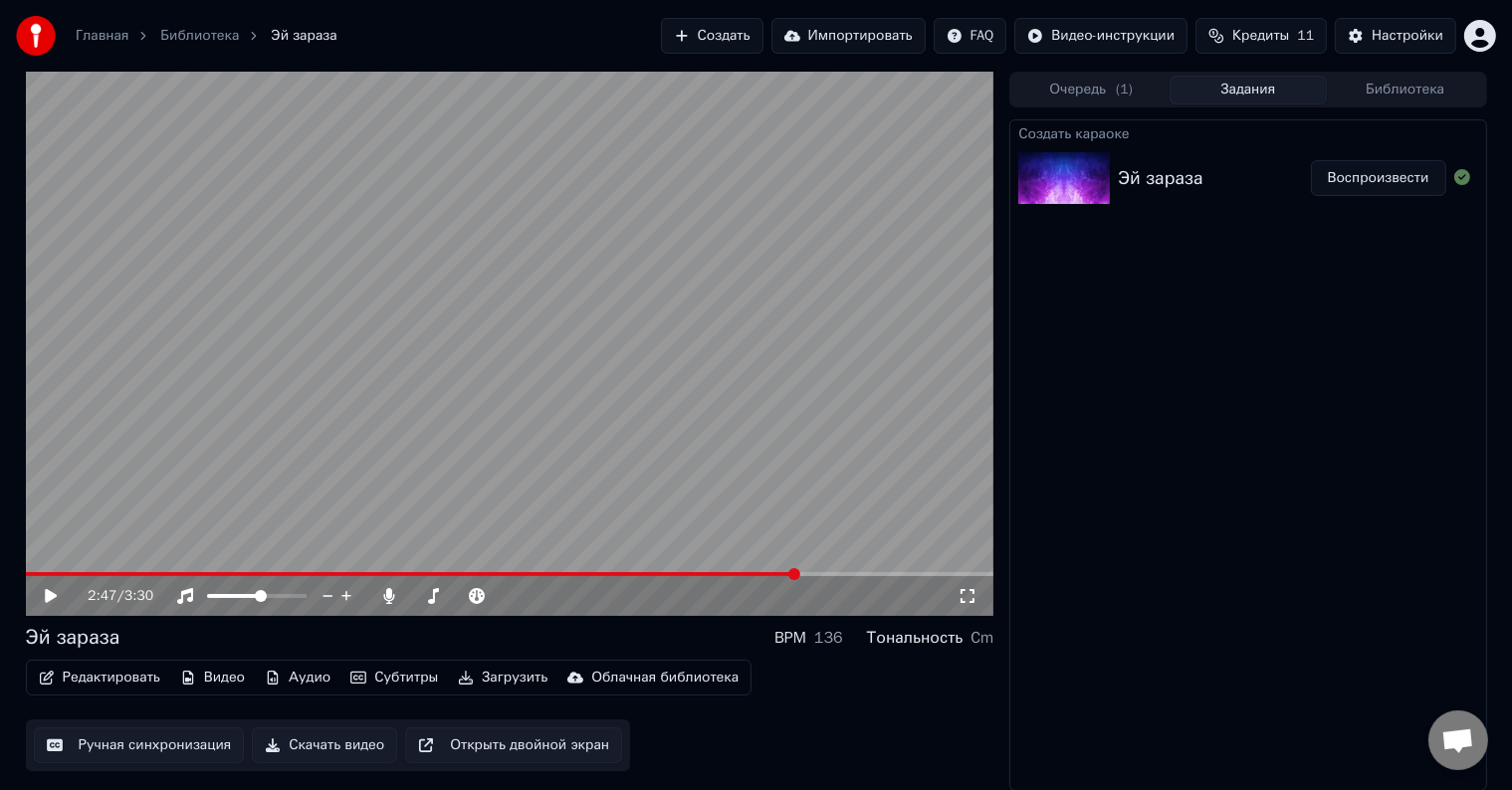 click on "Эй зараза Воспроизвести" at bounding box center [1247, 178] 